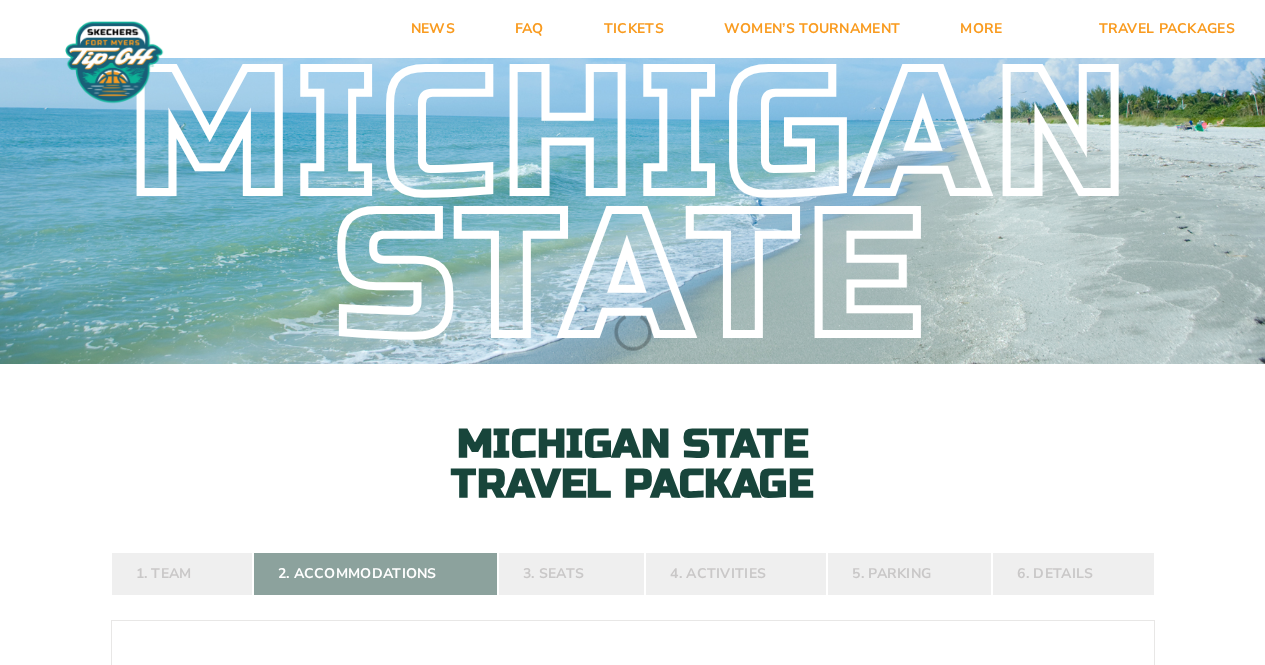 scroll, scrollTop: 0, scrollLeft: 0, axis: both 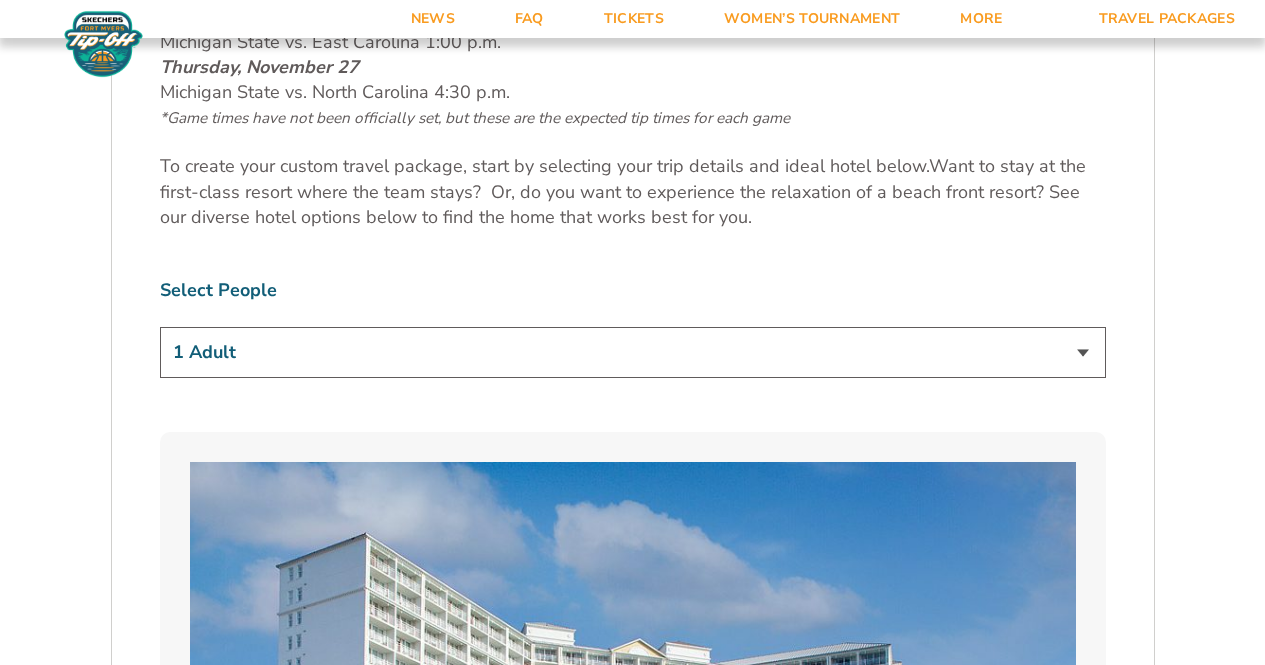 click on "1 Adult
2 Adults
3 Adults
4 Adults
2 Adults + 1 Child
2 Adults + 2 Children
2 Adults + 3 Children" at bounding box center (633, 352) 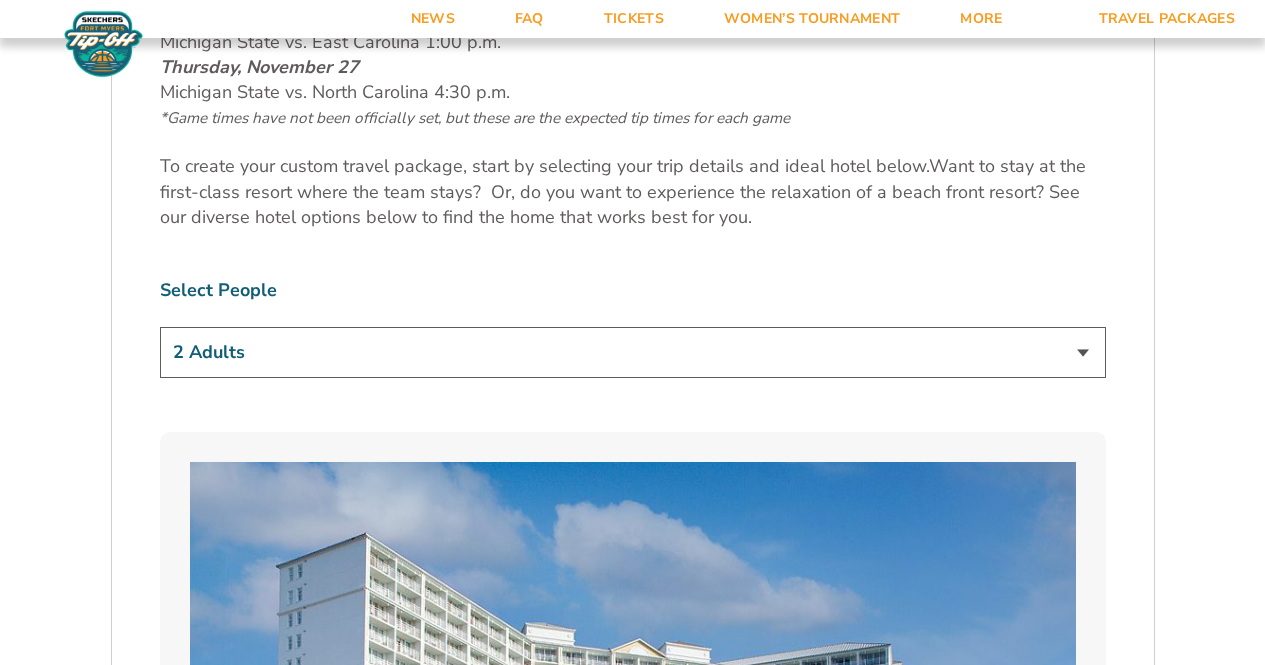click on "1 Adult
2 Adults
3 Adults
4 Adults
2 Adults + 1 Child
2 Adults + 2 Children
2 Adults + 3 Children" at bounding box center [633, 352] 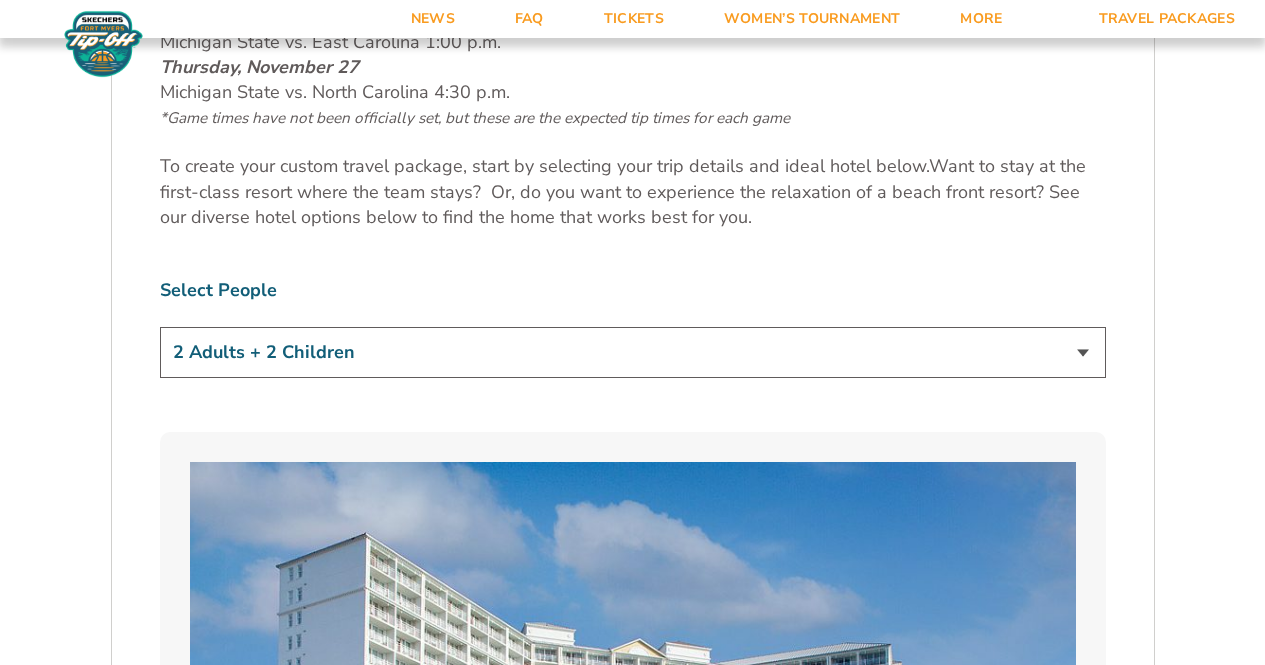 click on "1 Adult
2 Adults
3 Adults
4 Adults
2 Adults + 1 Child
2 Adults + 2 Children
2 Adults + 3 Children" at bounding box center (633, 352) 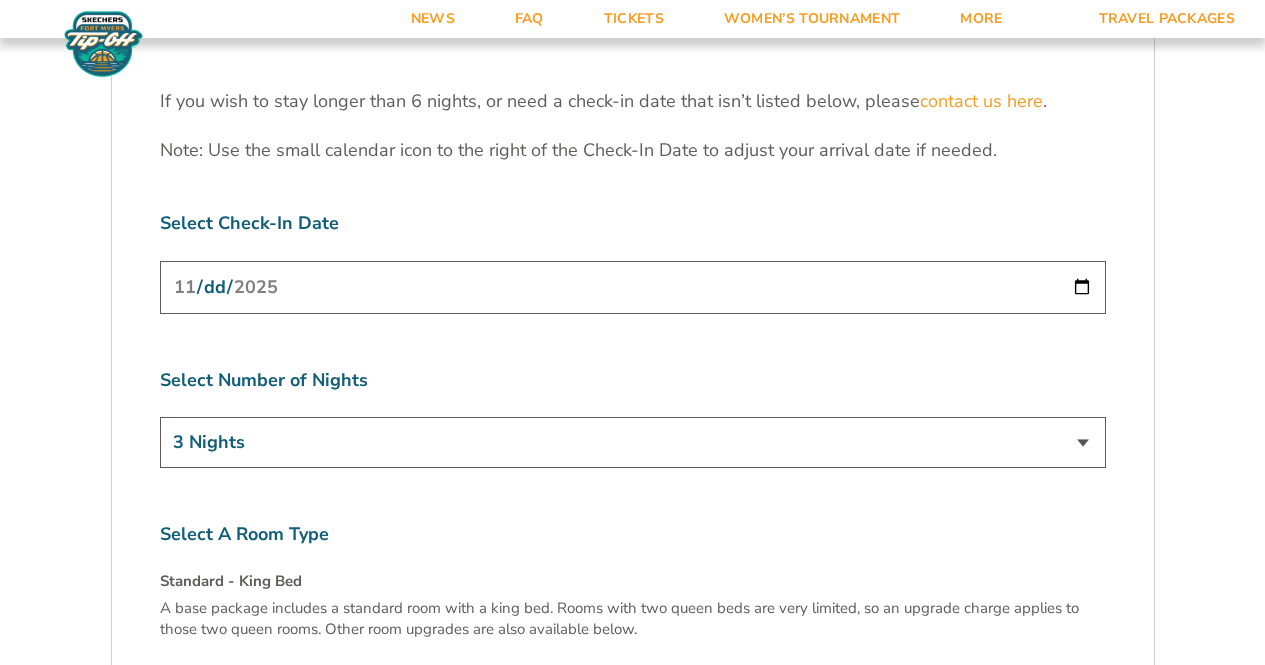 scroll, scrollTop: 6300, scrollLeft: 0, axis: vertical 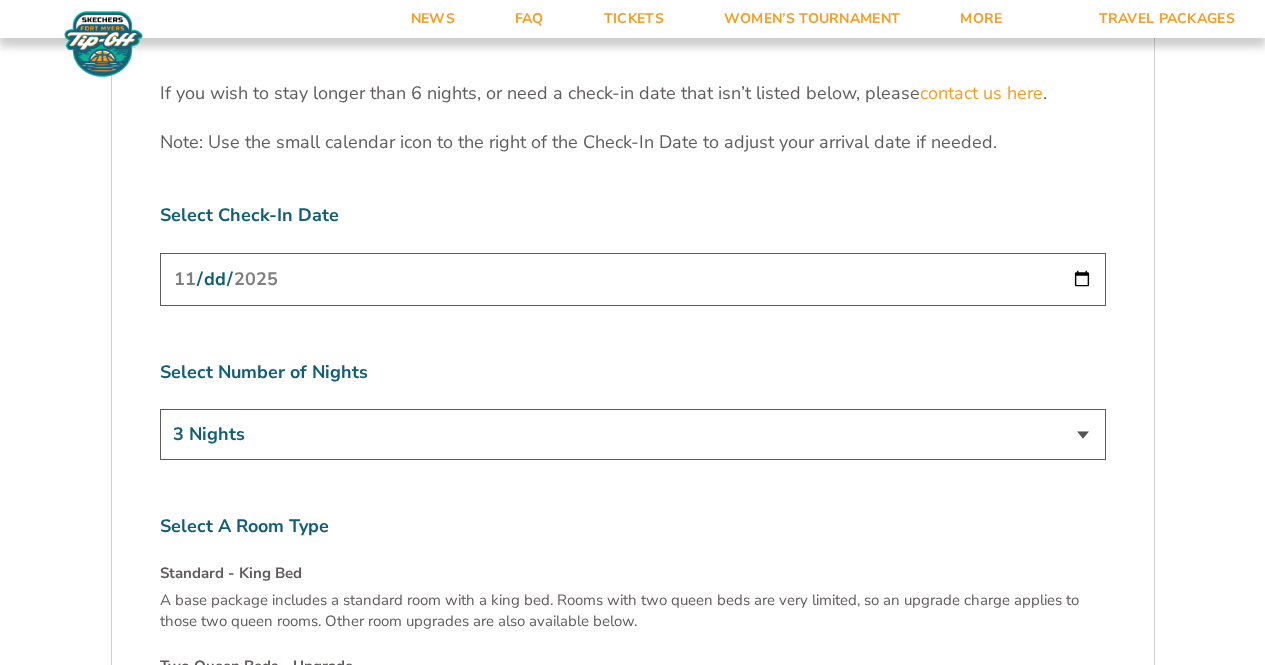 click on "[DATE]" at bounding box center [633, 279] 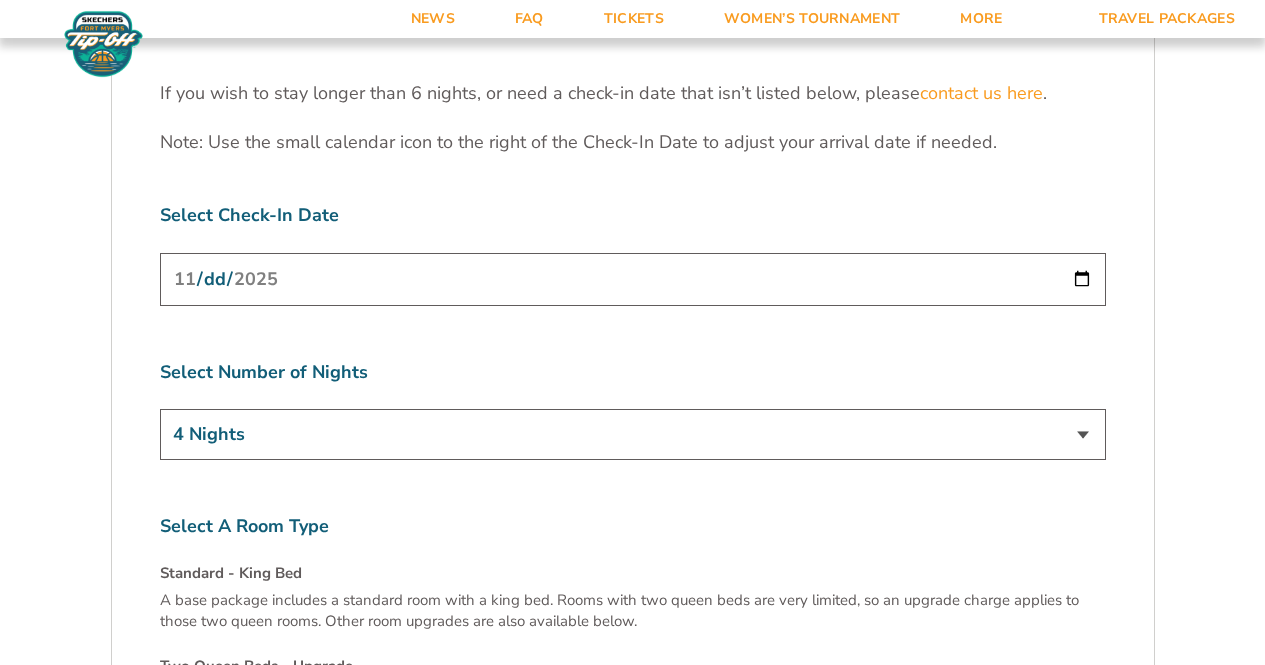 click on "3 Nights
4 Nights
5 Nights
6 Nights" at bounding box center [633, 434] 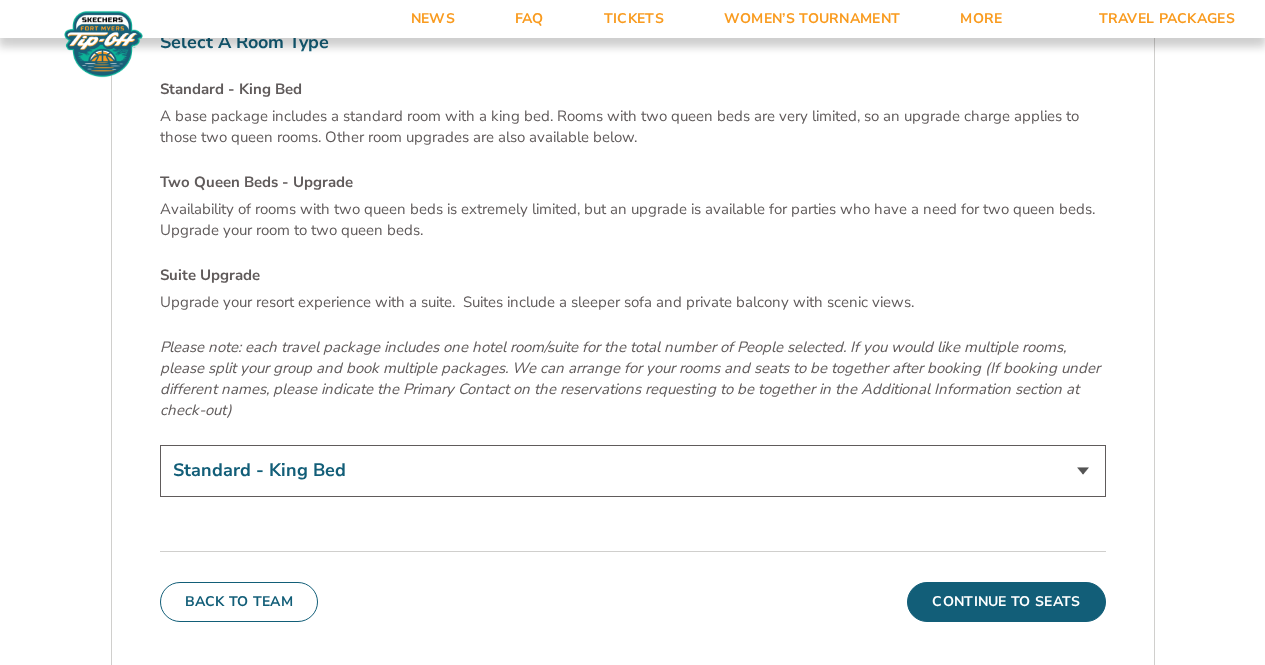 scroll, scrollTop: 6800, scrollLeft: 0, axis: vertical 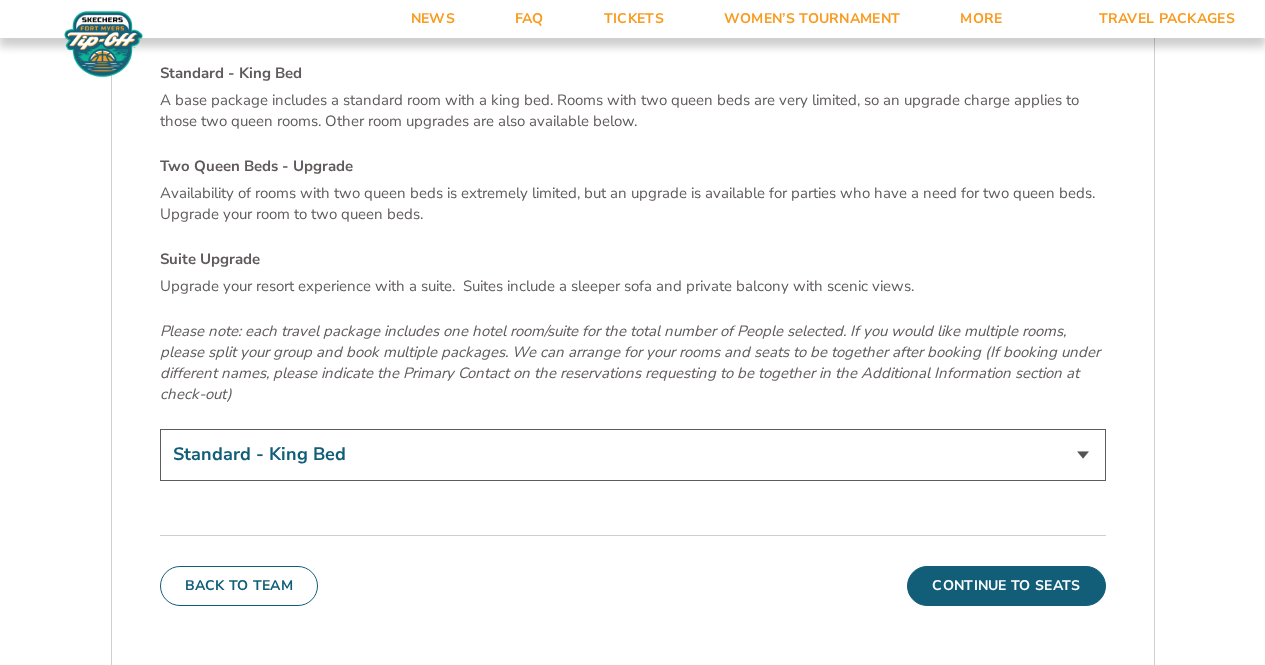 click on "Standard - King Bed Two Queen Beds - Upgrade (+$15 per night) Suite Upgrade (+$175 per night)" at bounding box center (633, 454) 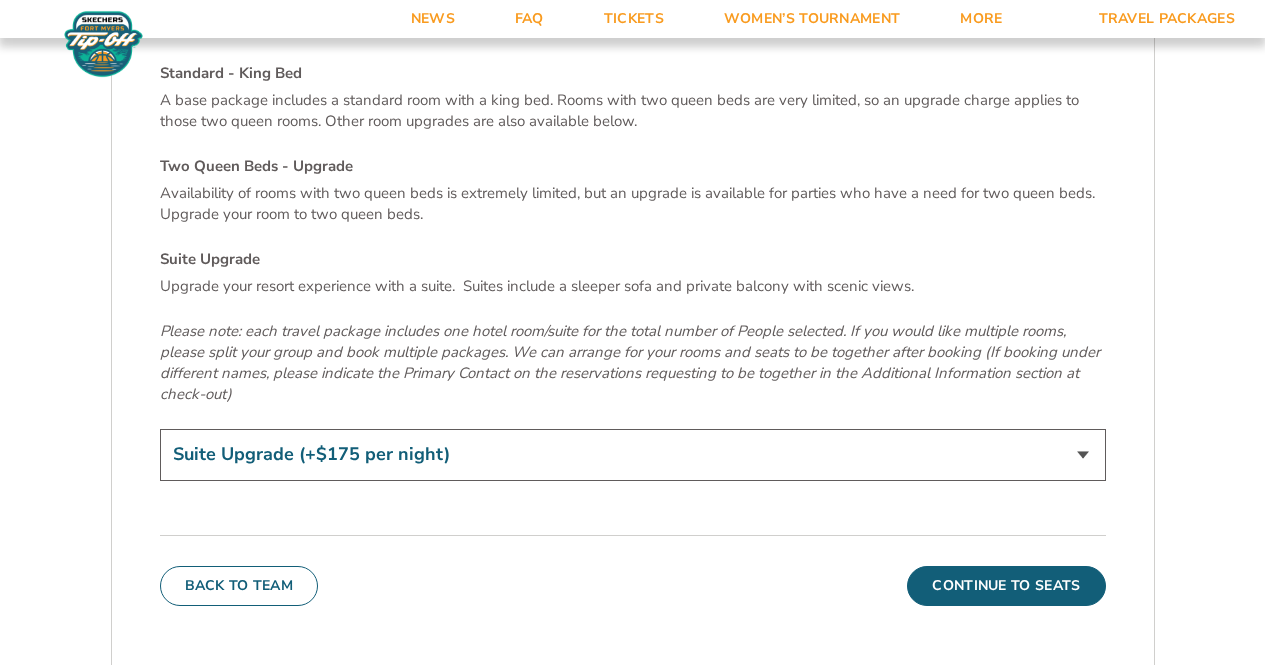click on "Standard - King Bed Two Queen Beds - Upgrade (+$15 per night) Suite Upgrade (+$175 per night)" at bounding box center (633, 454) 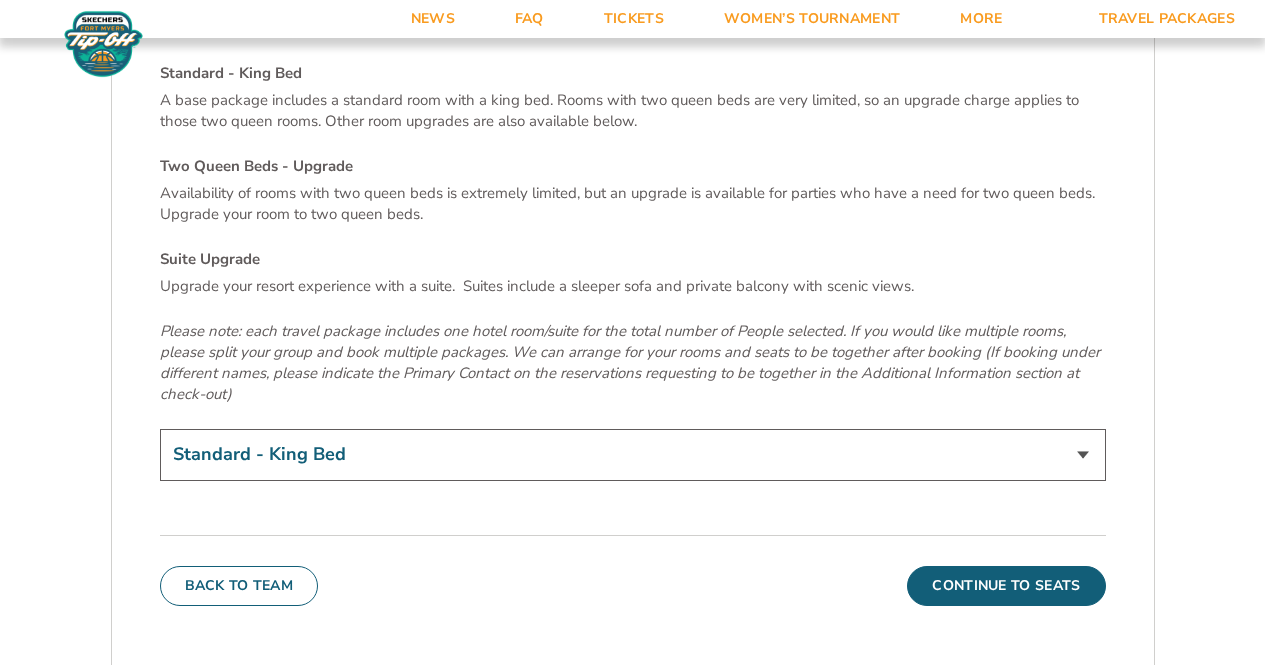 click on "Standard - King Bed Two Queen Beds - Upgrade (+$15 per night) Suite Upgrade (+$175 per night)" at bounding box center [633, 454] 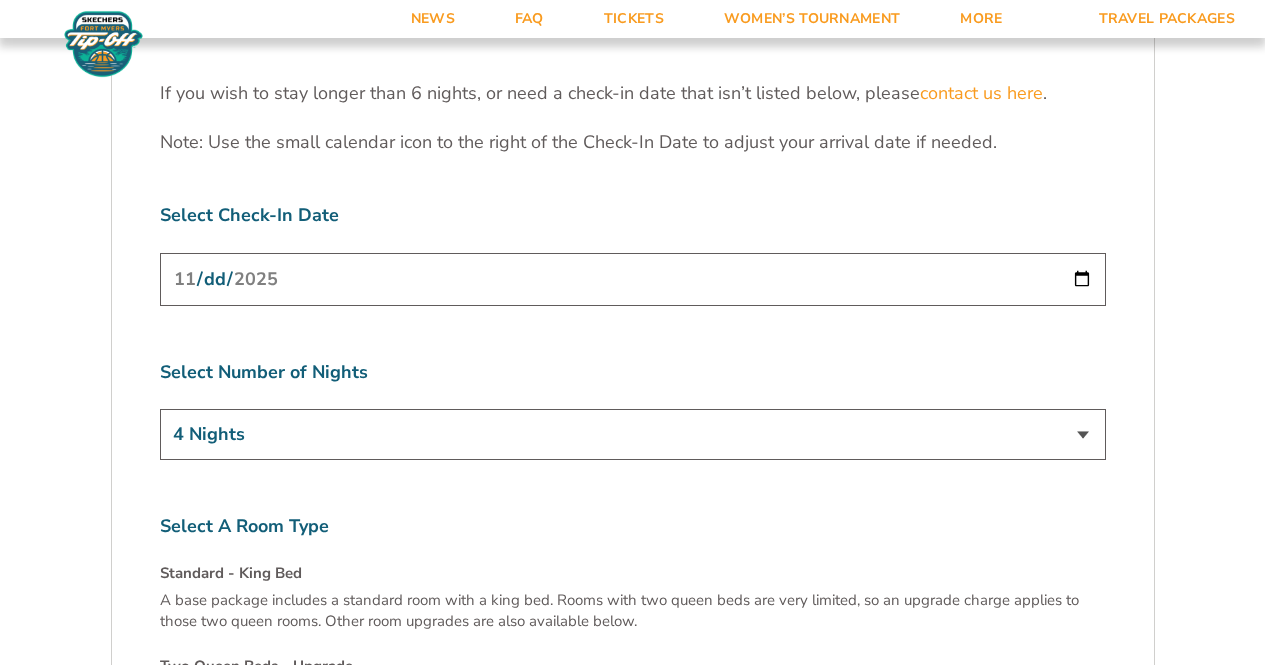 scroll, scrollTop: 6900, scrollLeft: 0, axis: vertical 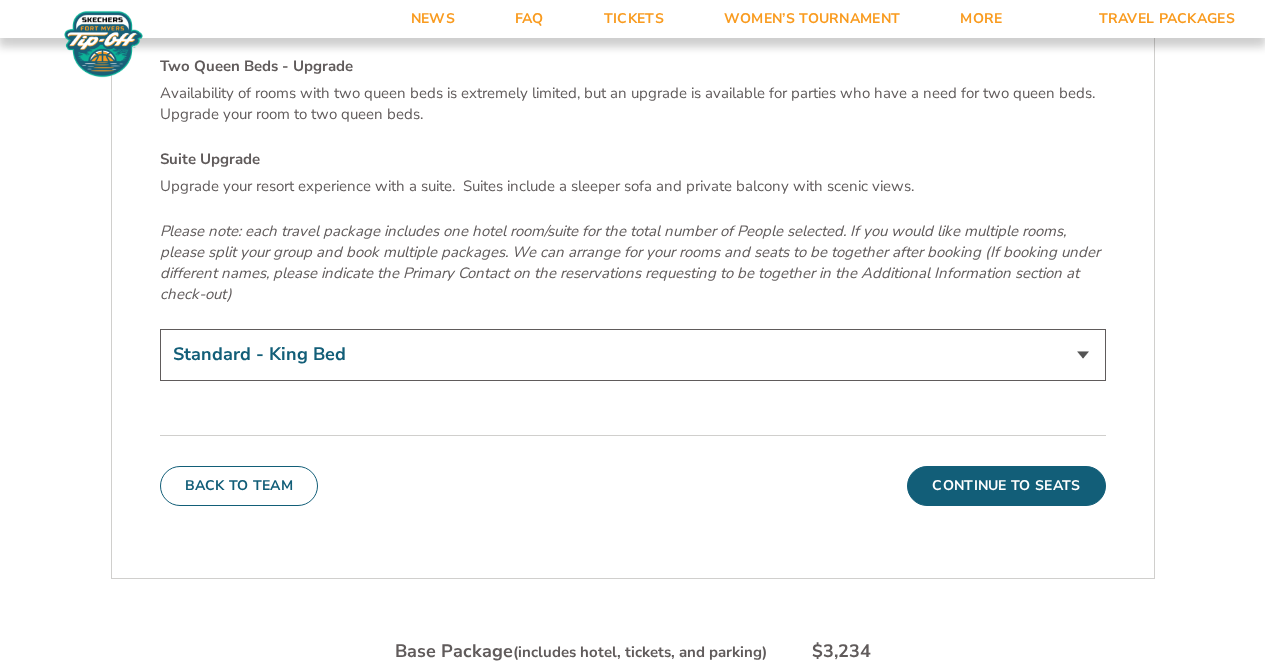 click on "Standard - King Bed Two Queen Beds - Upgrade (+$15 per night) Suite Upgrade (+$175 per night)" at bounding box center [633, 354] 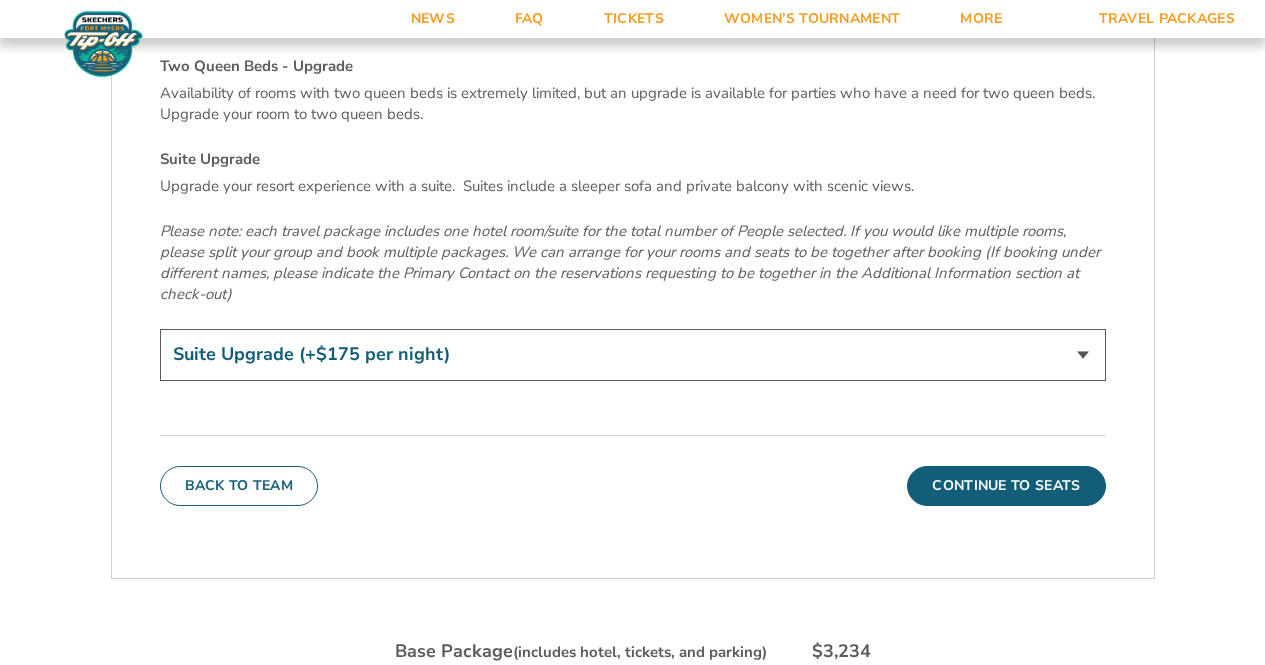 click on "Standard - King Bed Two Queen Beds - Upgrade (+$15 per night) Suite Upgrade (+$175 per night)" at bounding box center [633, 354] 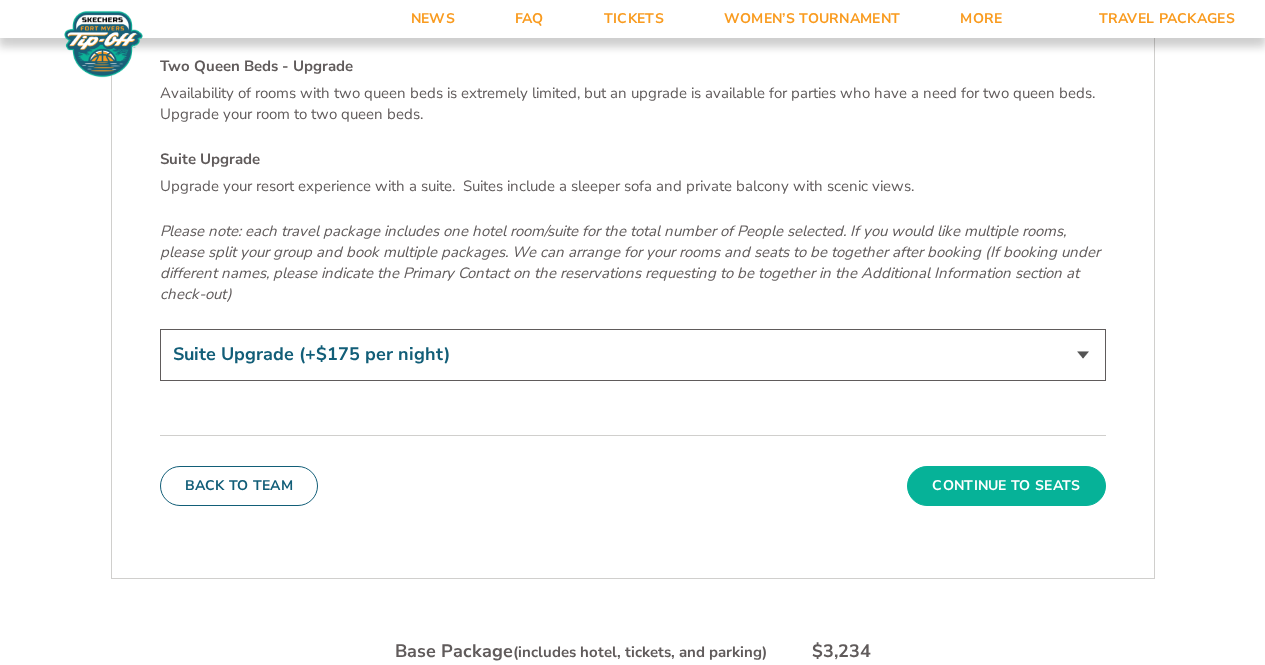 click on "Continue To Seats" at bounding box center (1006, 486) 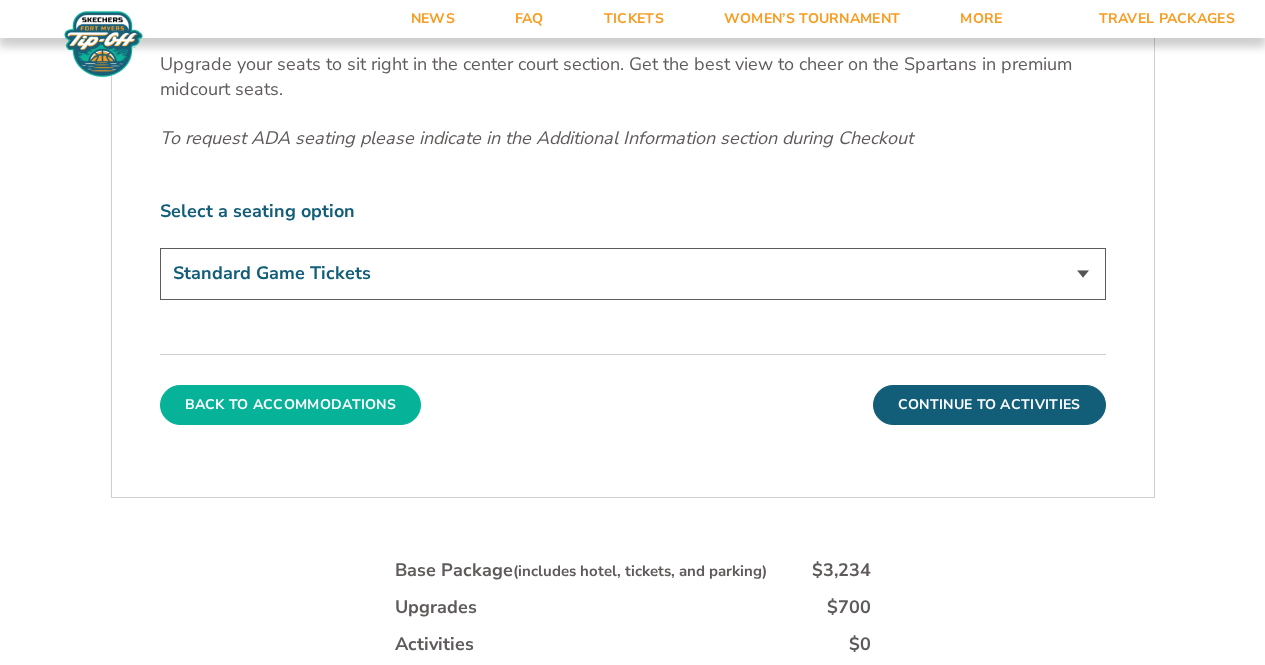 scroll, scrollTop: 914, scrollLeft: 0, axis: vertical 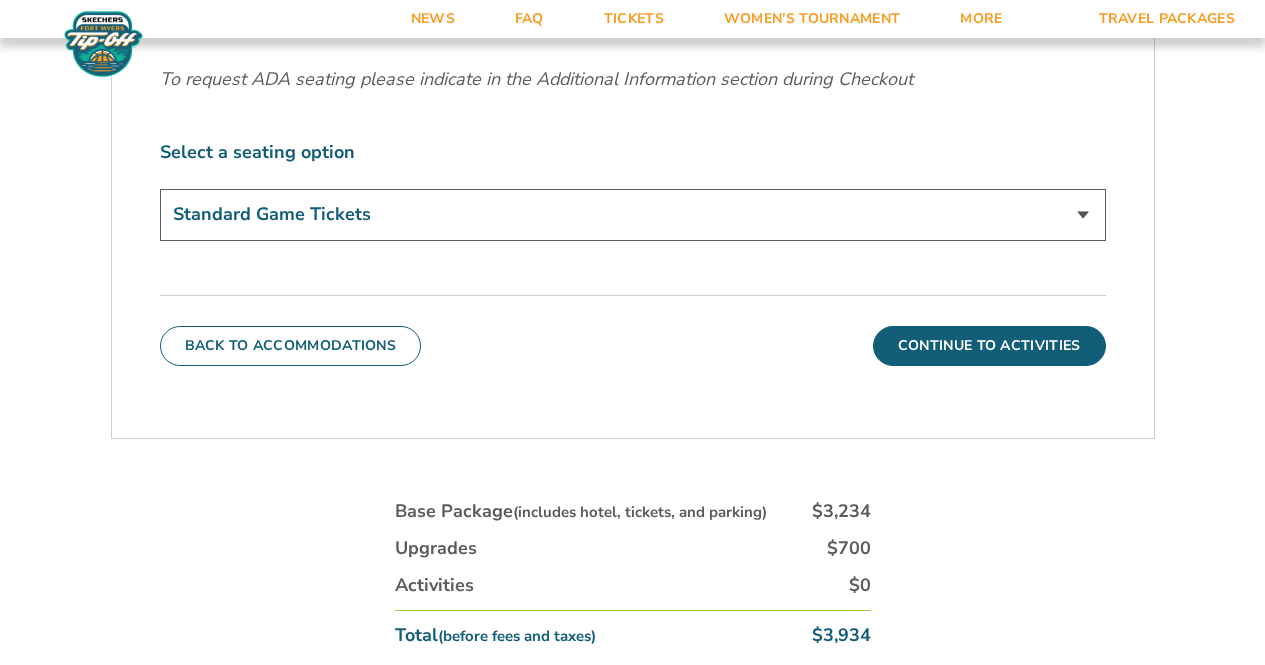 click on "Standard Game Tickets
Midcourt Seat Upgrade (+$140 per person)" at bounding box center (633, 214) 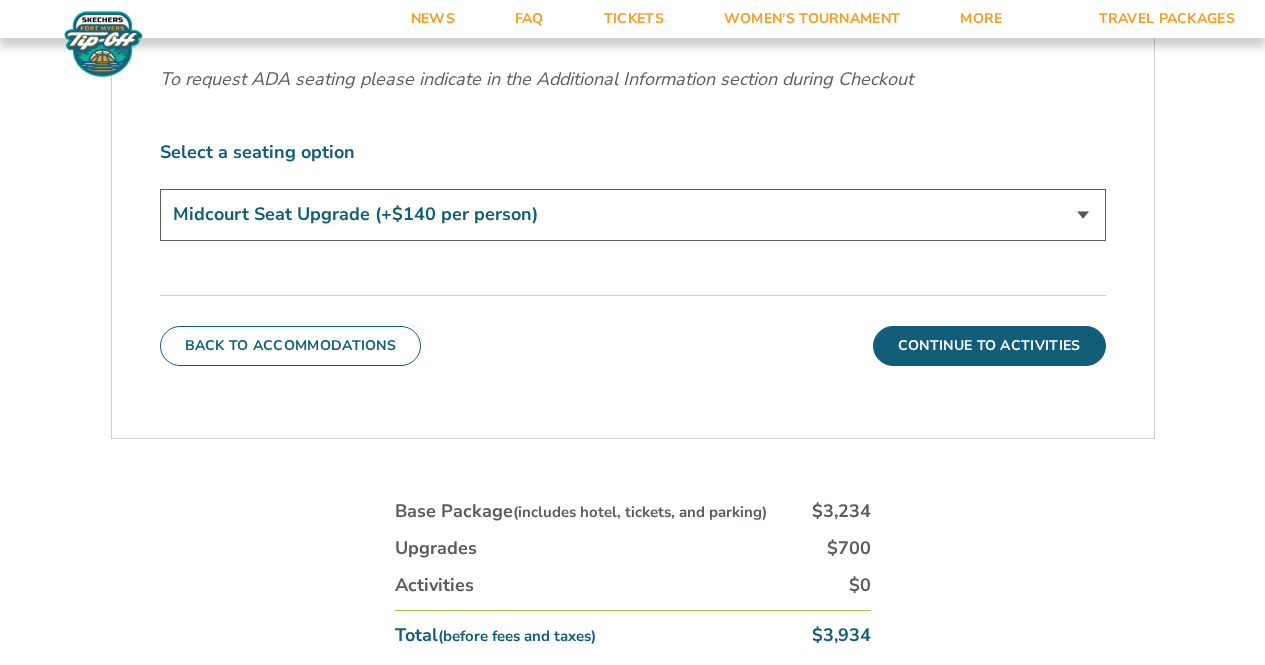 click on "Standard Game Tickets
Midcourt Seat Upgrade (+$140 per person)" at bounding box center [633, 214] 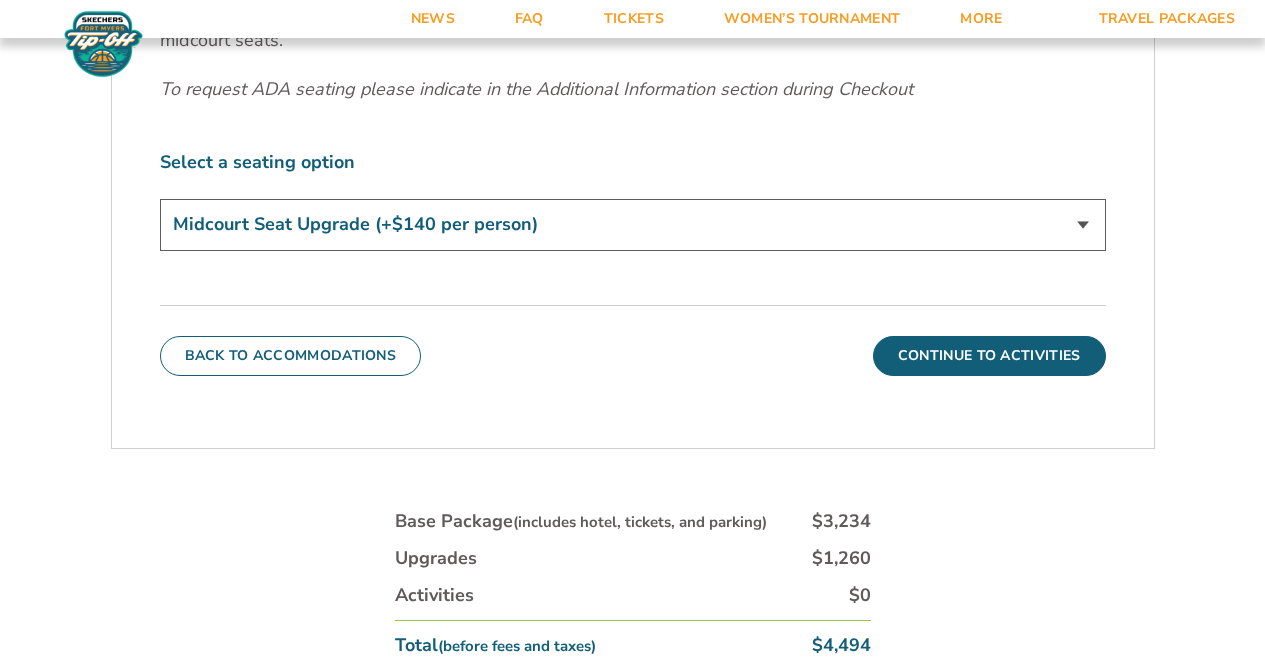 scroll, scrollTop: 904, scrollLeft: 0, axis: vertical 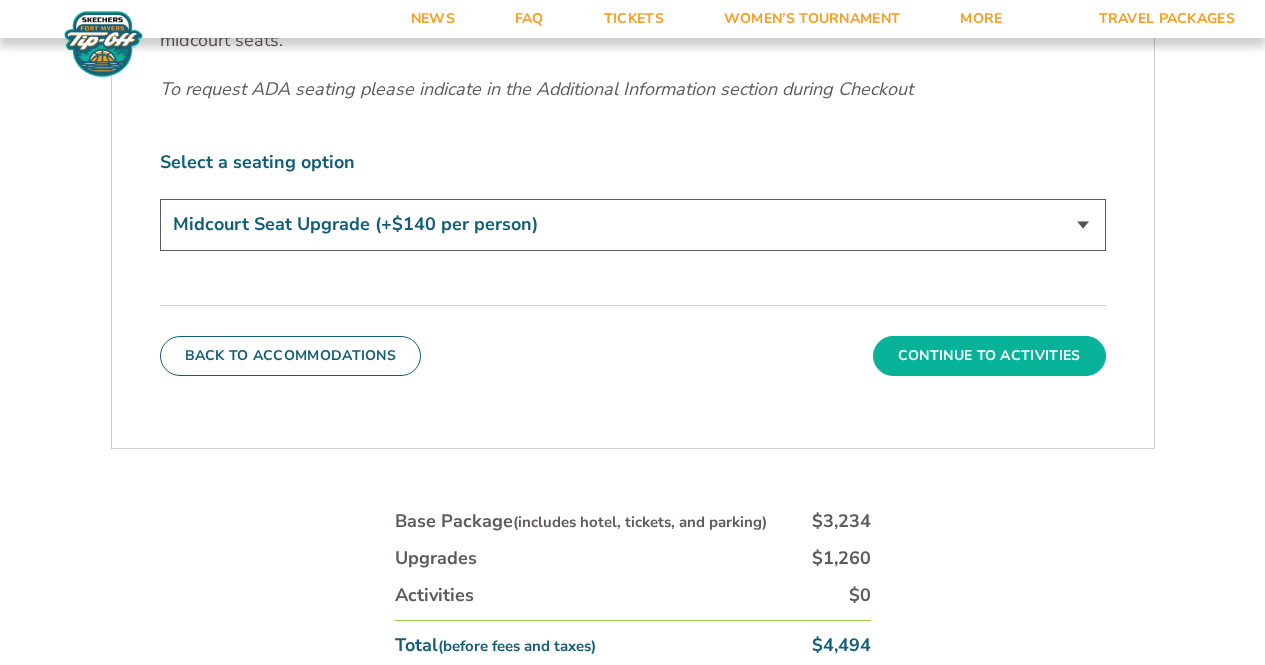 click on "Continue To Activities" at bounding box center (989, 356) 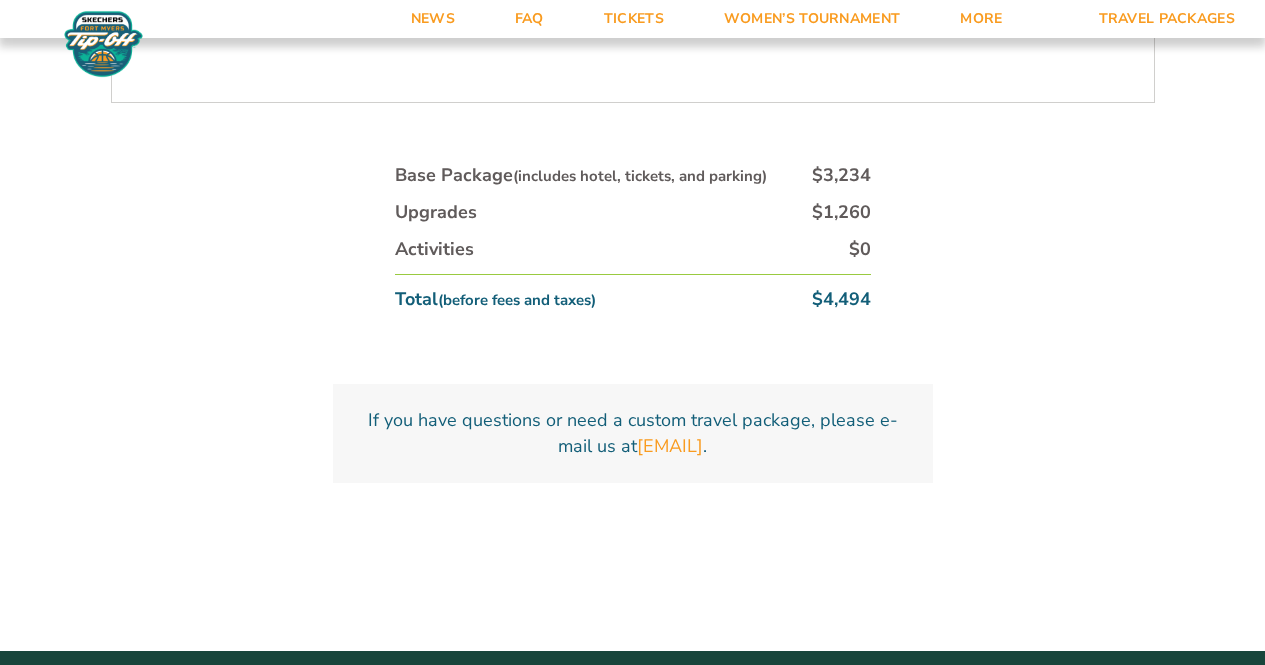 scroll, scrollTop: 714, scrollLeft: 0, axis: vertical 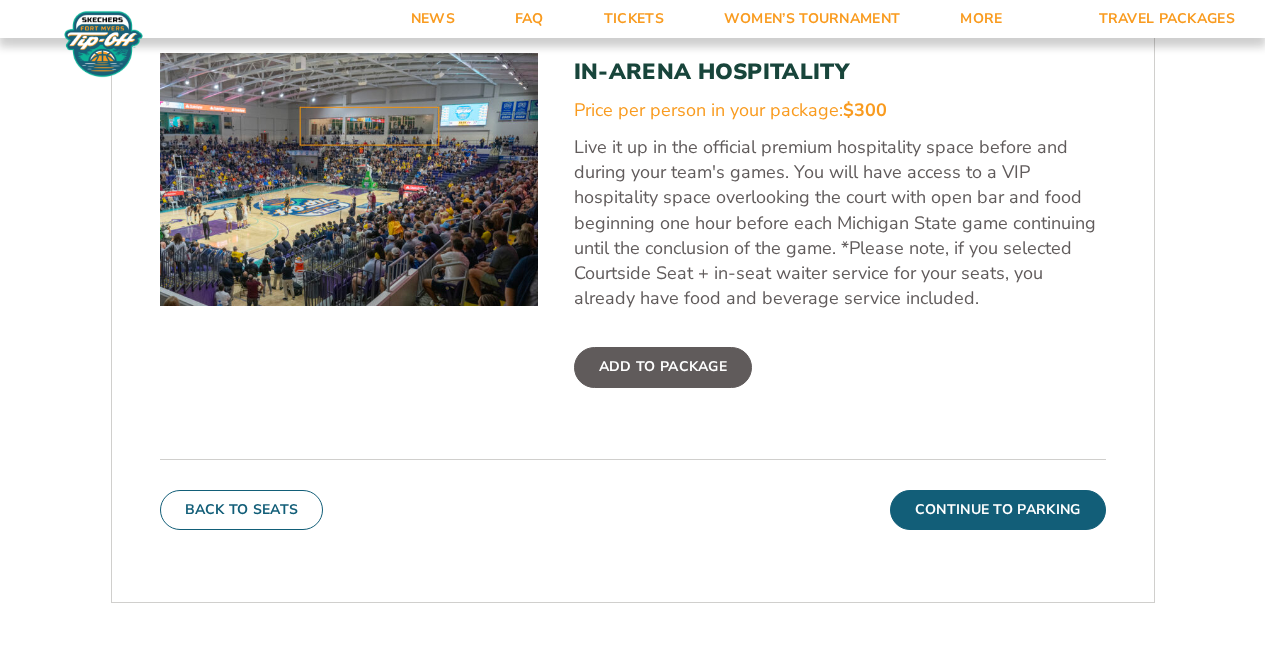 click on "Add To Package" at bounding box center (663, 367) 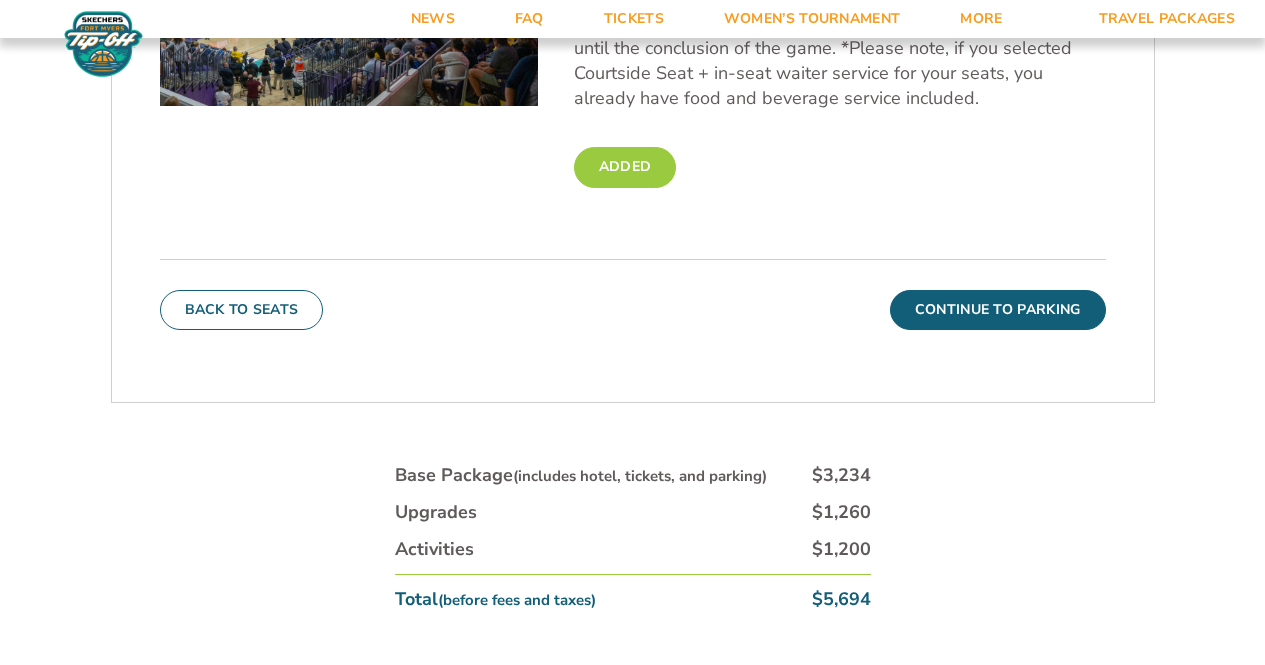 scroll, scrollTop: 1014, scrollLeft: 0, axis: vertical 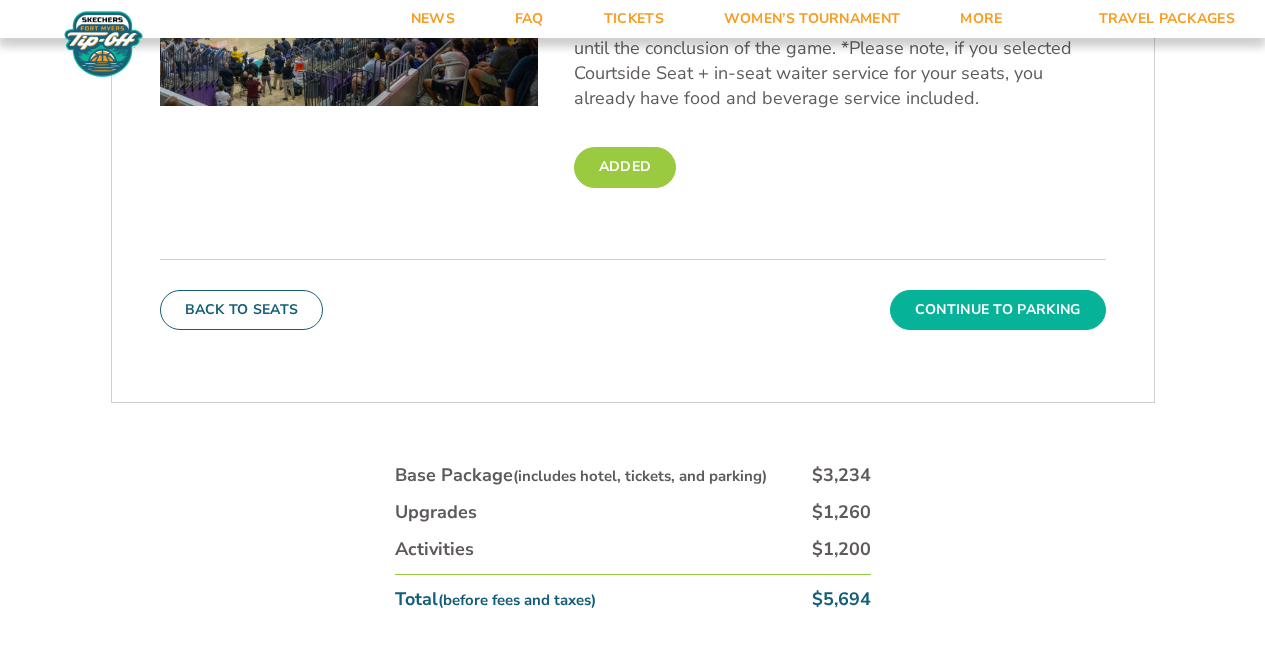 click on "Continue To Parking" at bounding box center (998, 310) 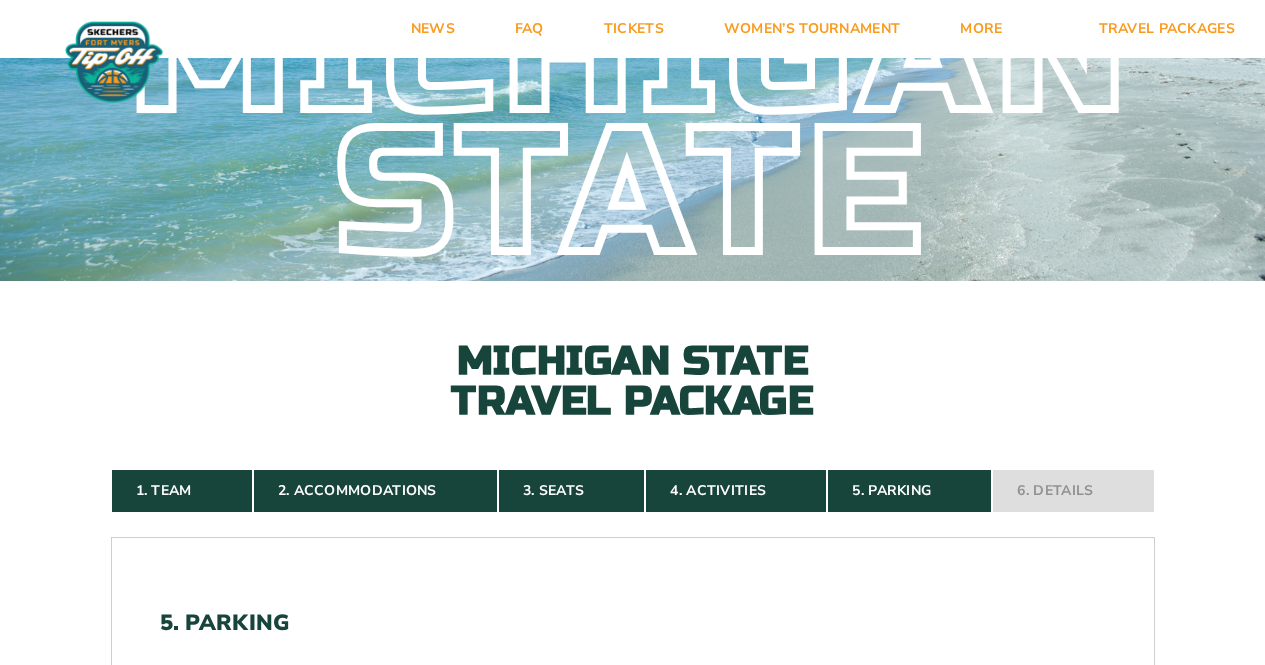 scroll, scrollTop: 73, scrollLeft: 0, axis: vertical 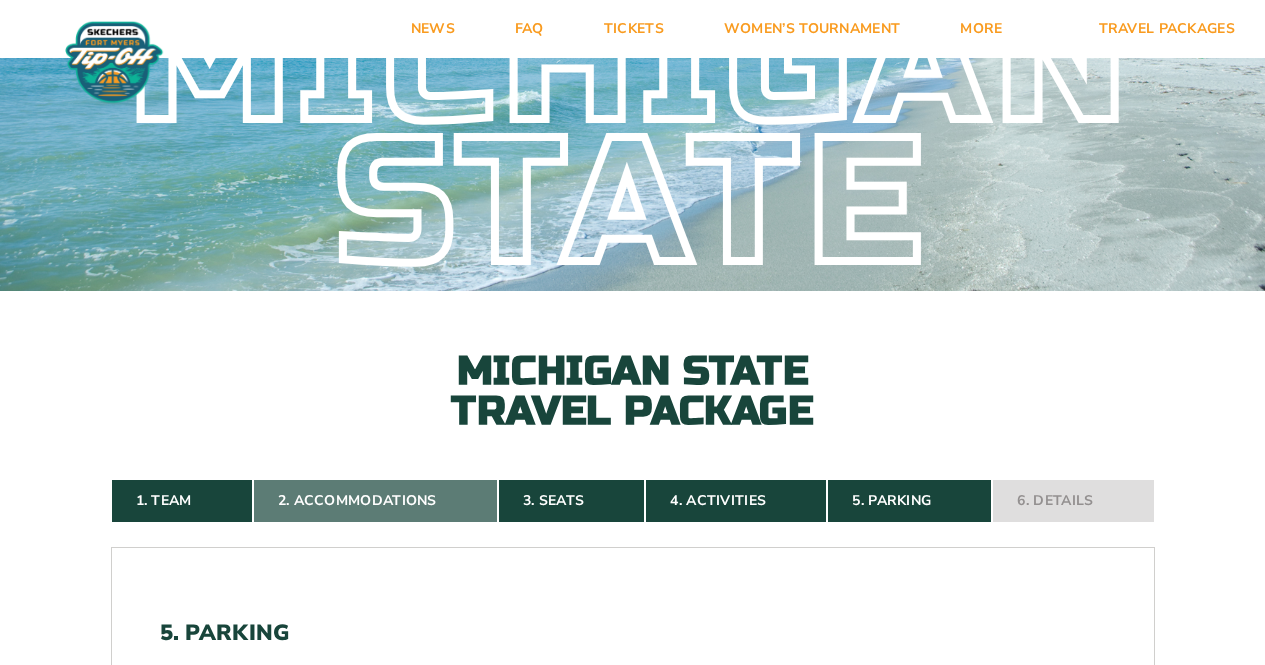 click on "2. Accommodations" at bounding box center [375, 501] 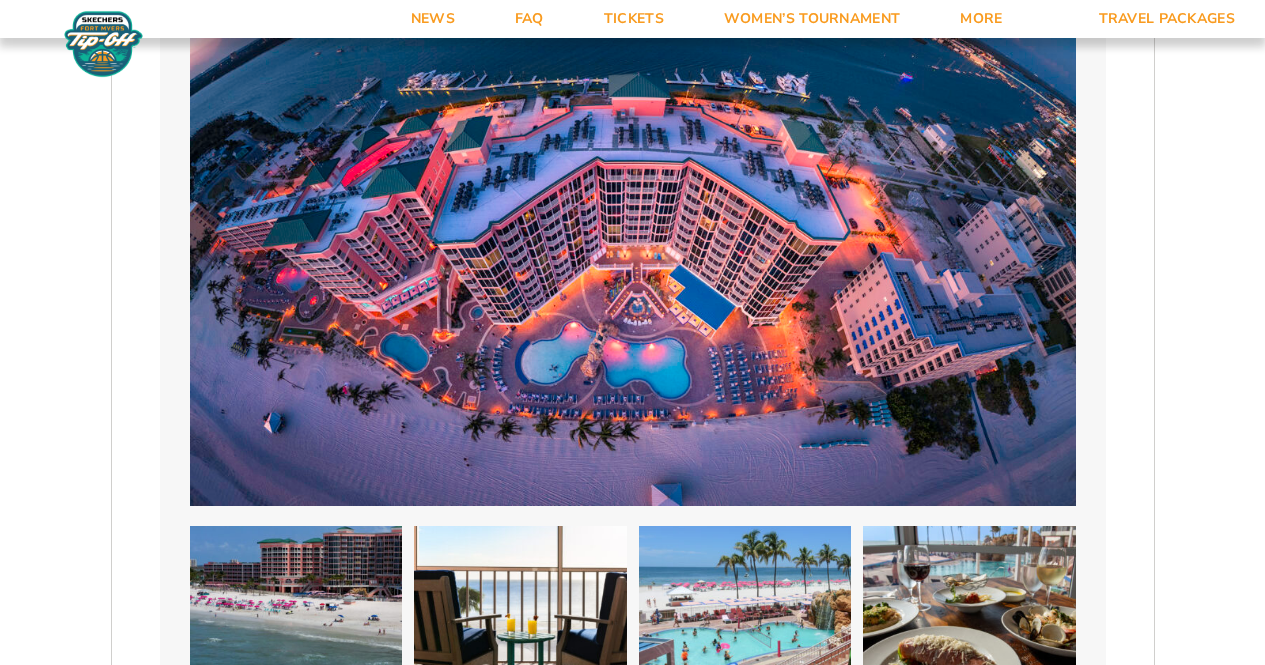 scroll, scrollTop: 3914, scrollLeft: 0, axis: vertical 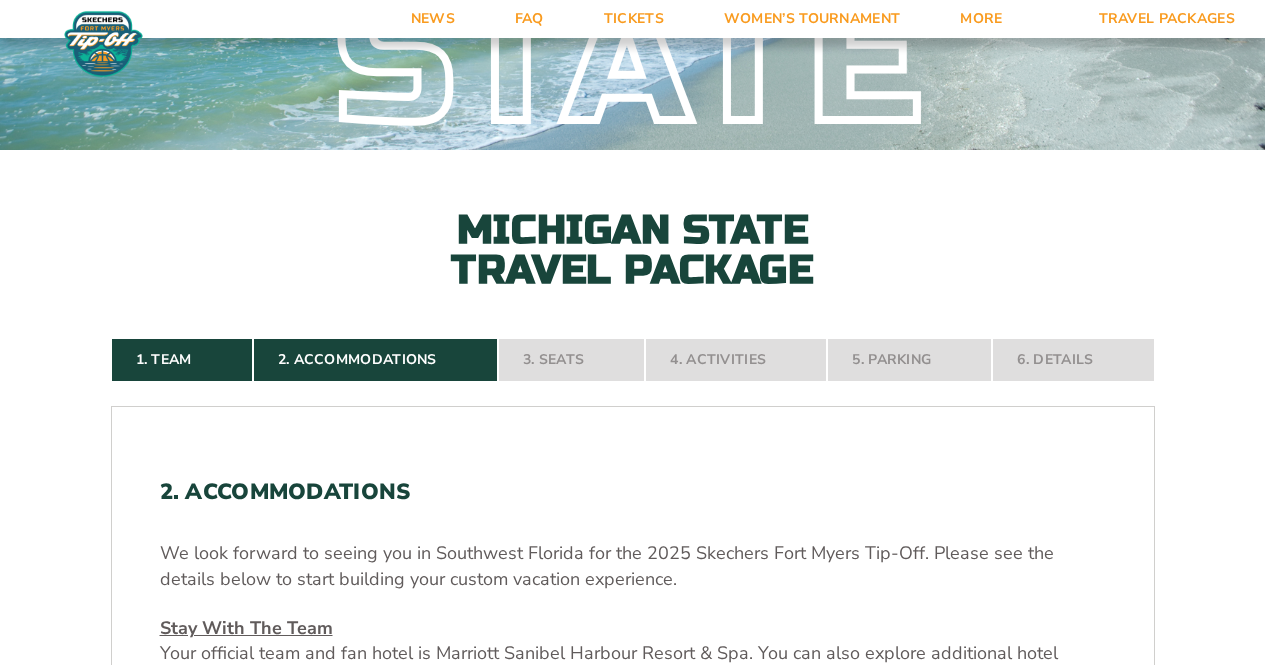 click at bounding box center [103, 44] 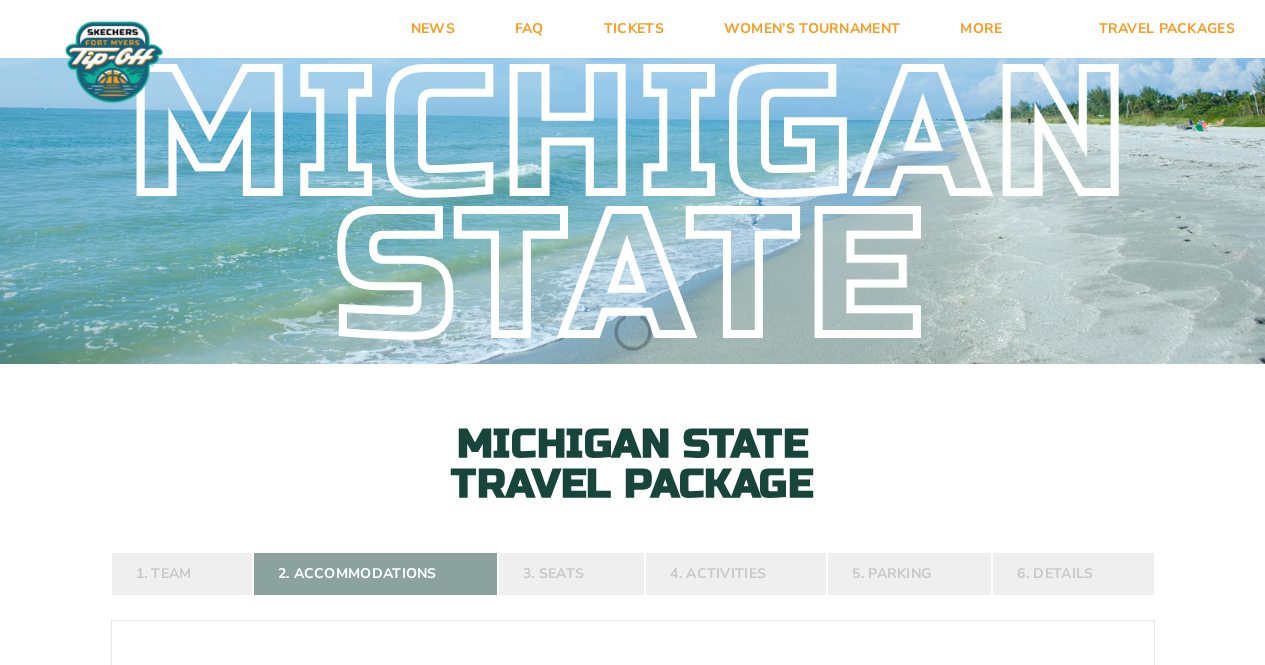 scroll, scrollTop: 0, scrollLeft: 0, axis: both 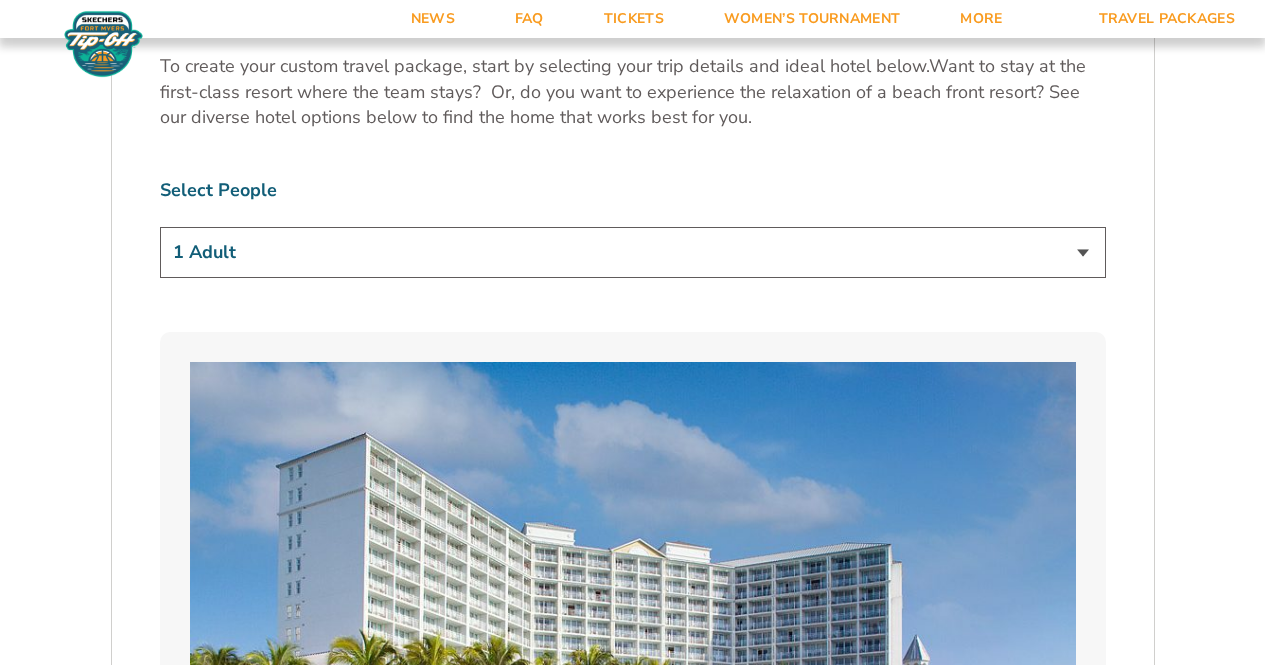 click on "1 Adult
2 Adults
3 Adults
4 Adults
2 Adults + 1 Child
2 Adults + 2 Children
2 Adults + 3 Children" at bounding box center (633, 252) 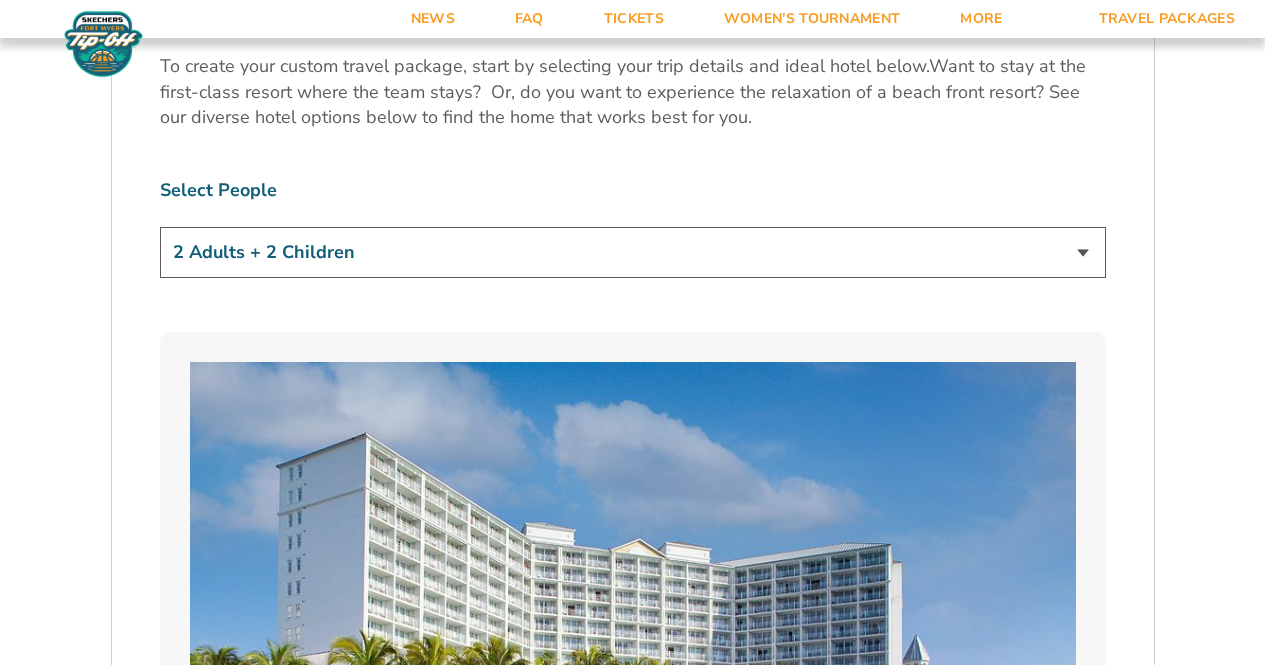 click on "1 Adult
2 Adults
3 Adults
4 Adults
2 Adults + 1 Child
2 Adults + 2 Children
2 Adults + 3 Children" at bounding box center [633, 252] 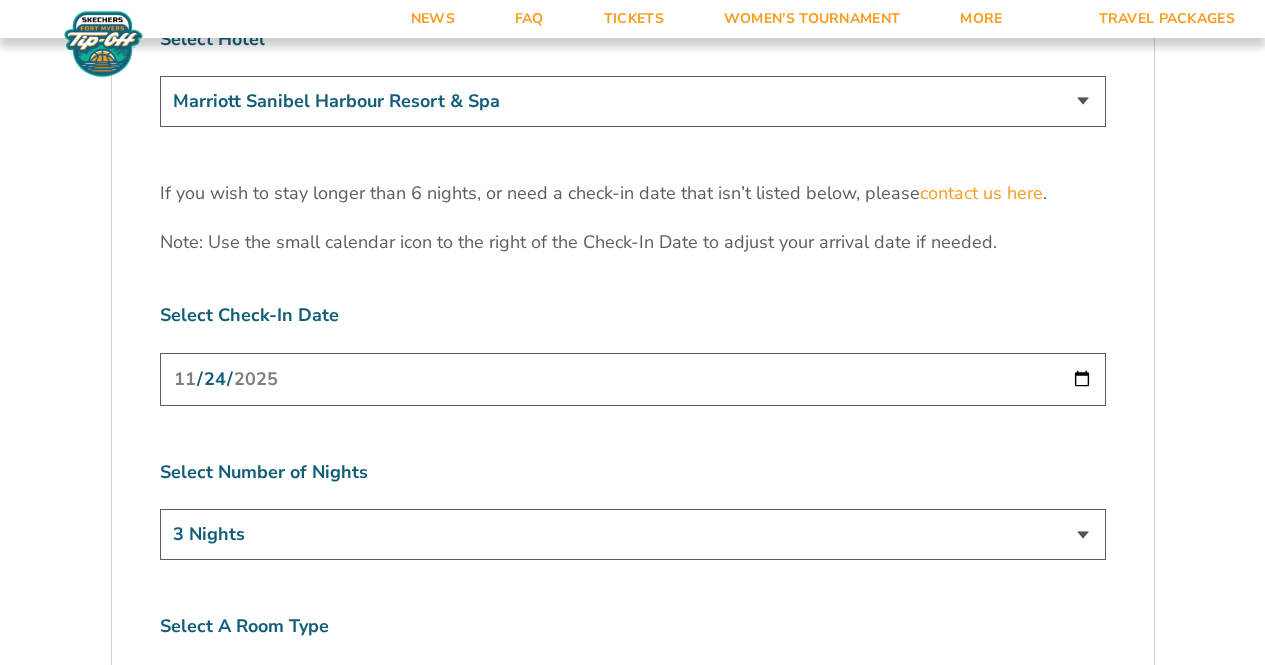scroll, scrollTop: 6300, scrollLeft: 0, axis: vertical 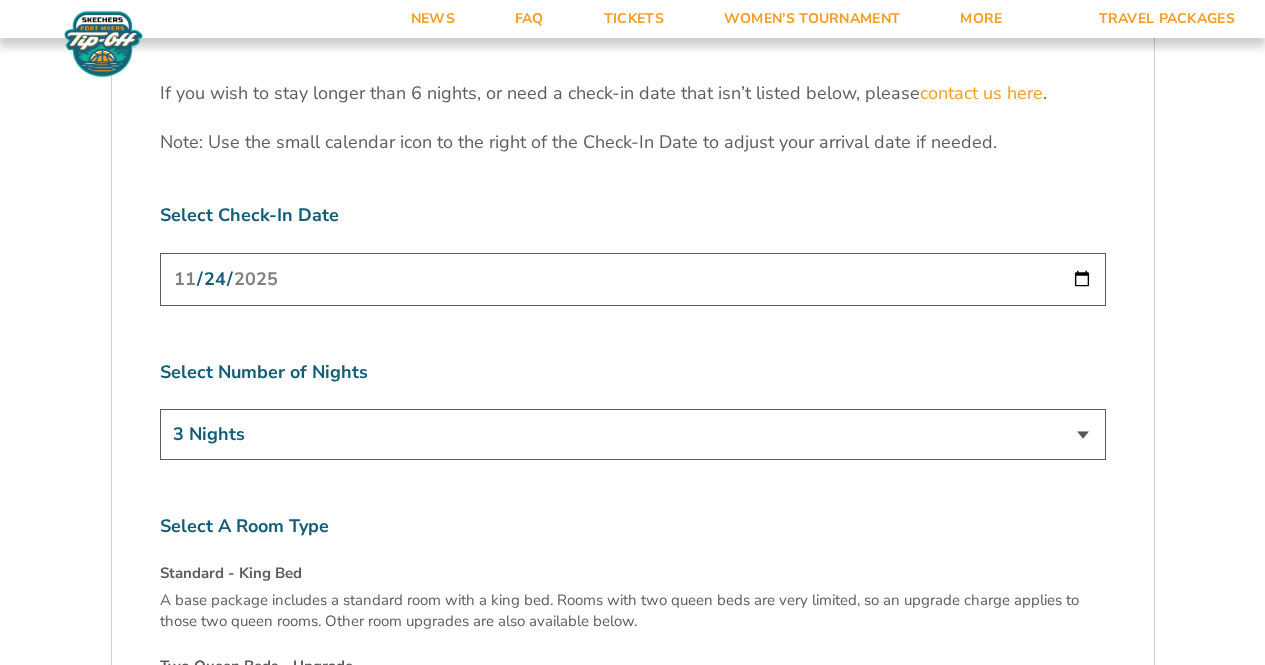 click on "3 Nights
4 Nights
5 Nights
6 Nights" at bounding box center [633, 434] 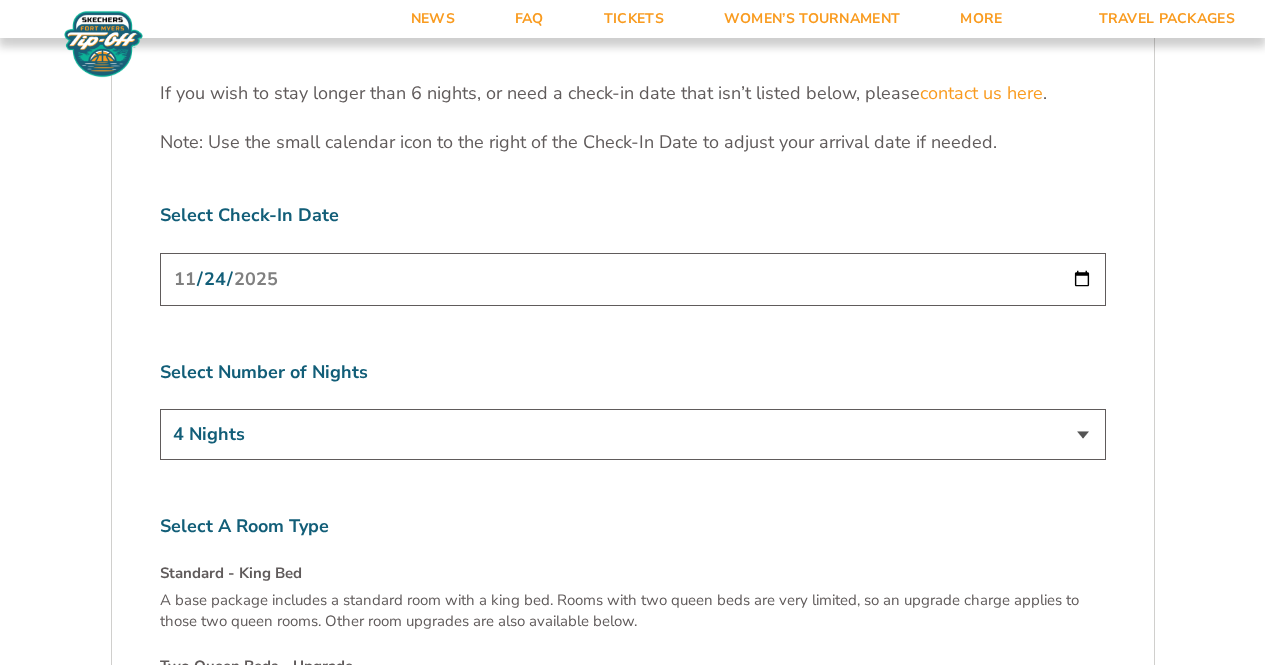 click on "3 Nights
4 Nights
5 Nights
6 Nights" at bounding box center [633, 434] 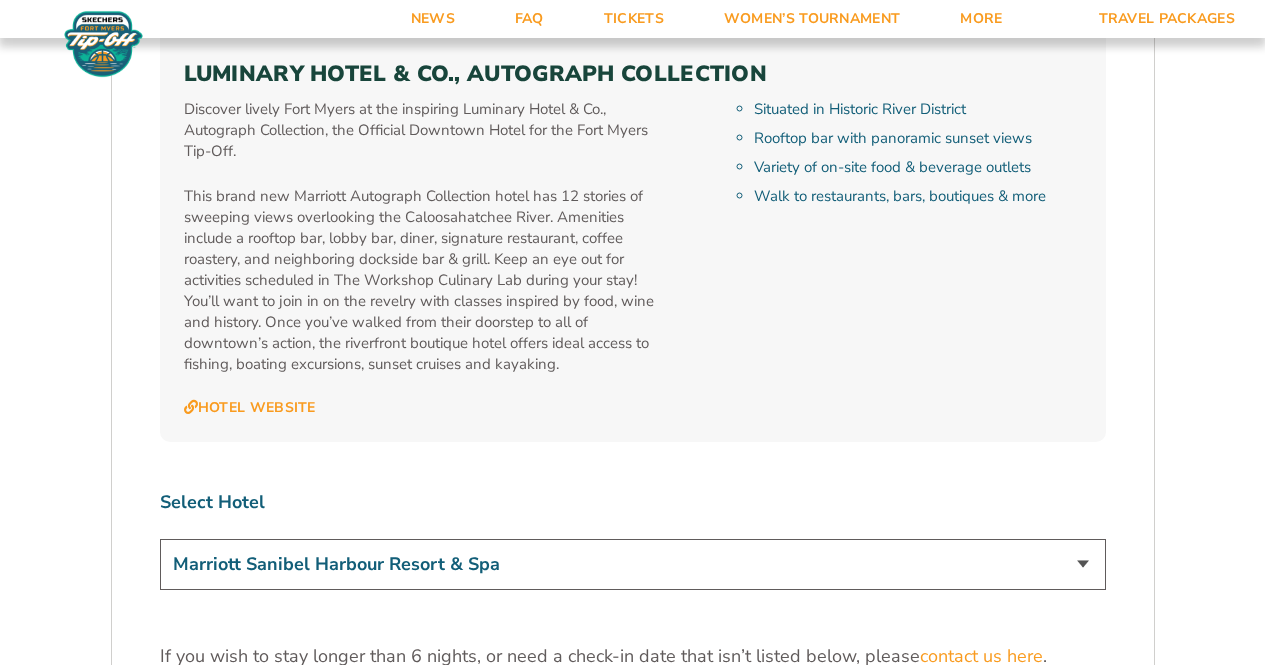 scroll, scrollTop: 6000, scrollLeft: 0, axis: vertical 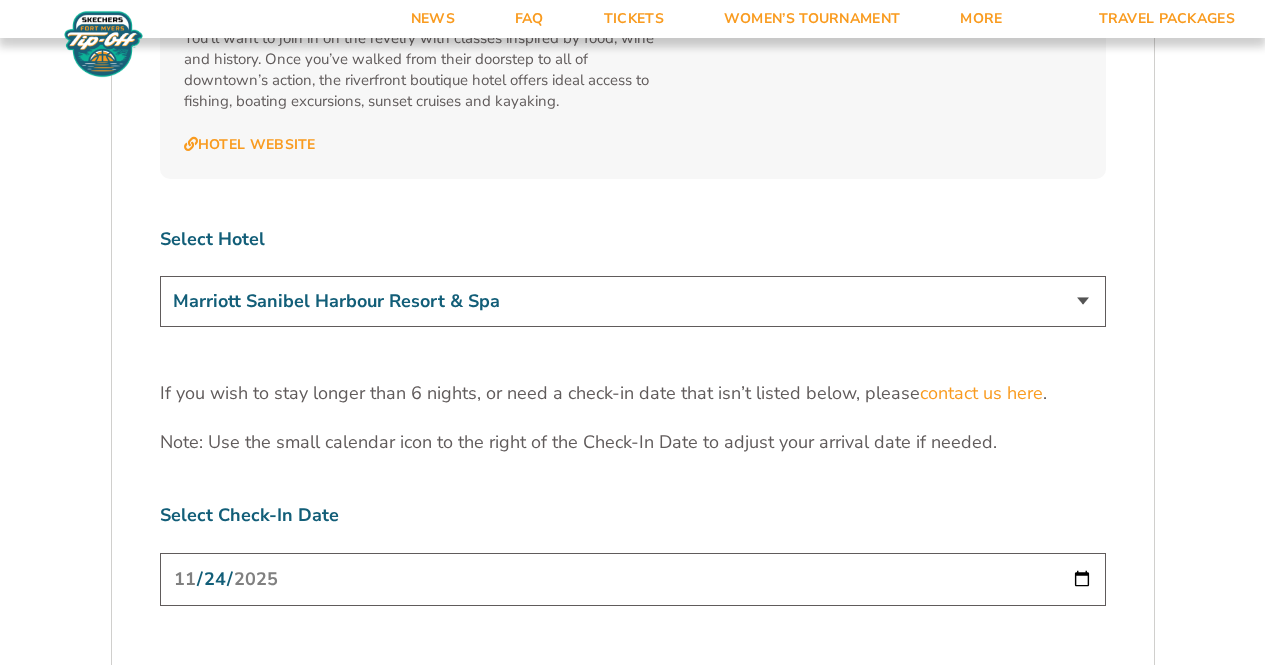 click on "Marriott Sanibel Harbour Resort & Spa Margaritaville Beach Resort Pink Shell Beach Resort & Marina Luminary Hotel & Co., Autograph Collection" at bounding box center [633, 301] 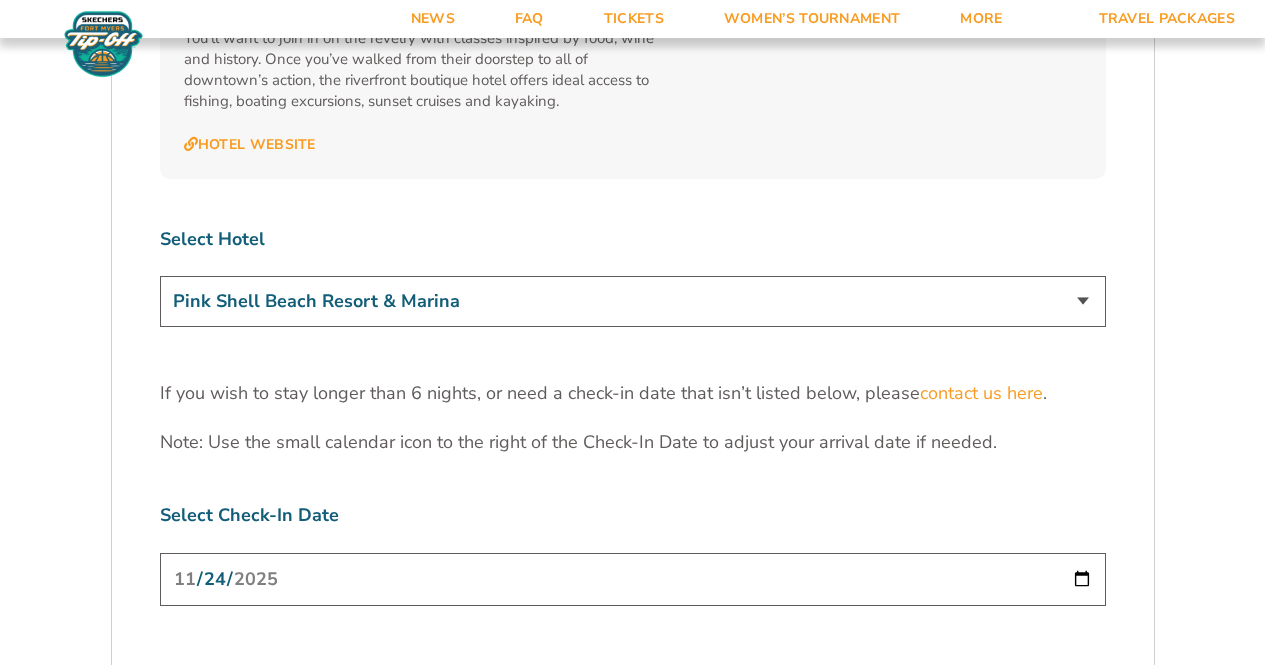 click on "Marriott Sanibel Harbour Resort & Spa Margaritaville Beach Resort Pink Shell Beach Resort & Marina Luminary Hotel & Co., Autograph Collection" at bounding box center (633, 301) 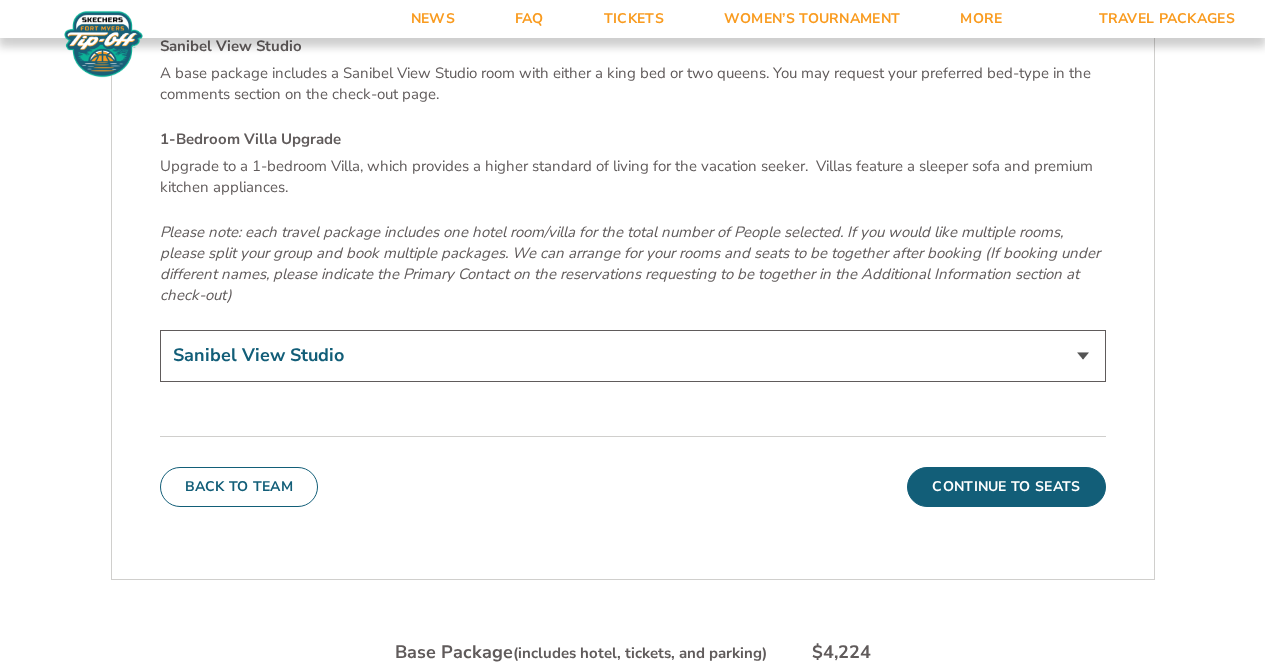 scroll, scrollTop: 6900, scrollLeft: 0, axis: vertical 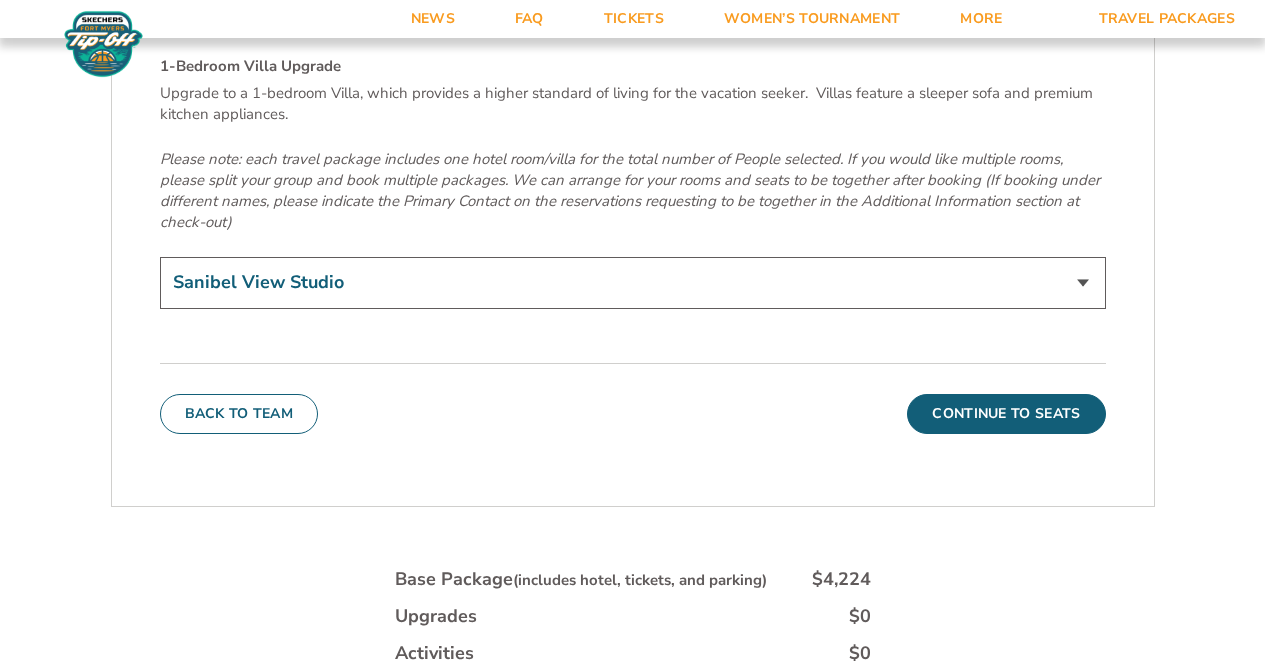 click on "Sanibel View Studio 1-Bedroom Villa Upgrade (+$165 per night)" at bounding box center [633, 282] 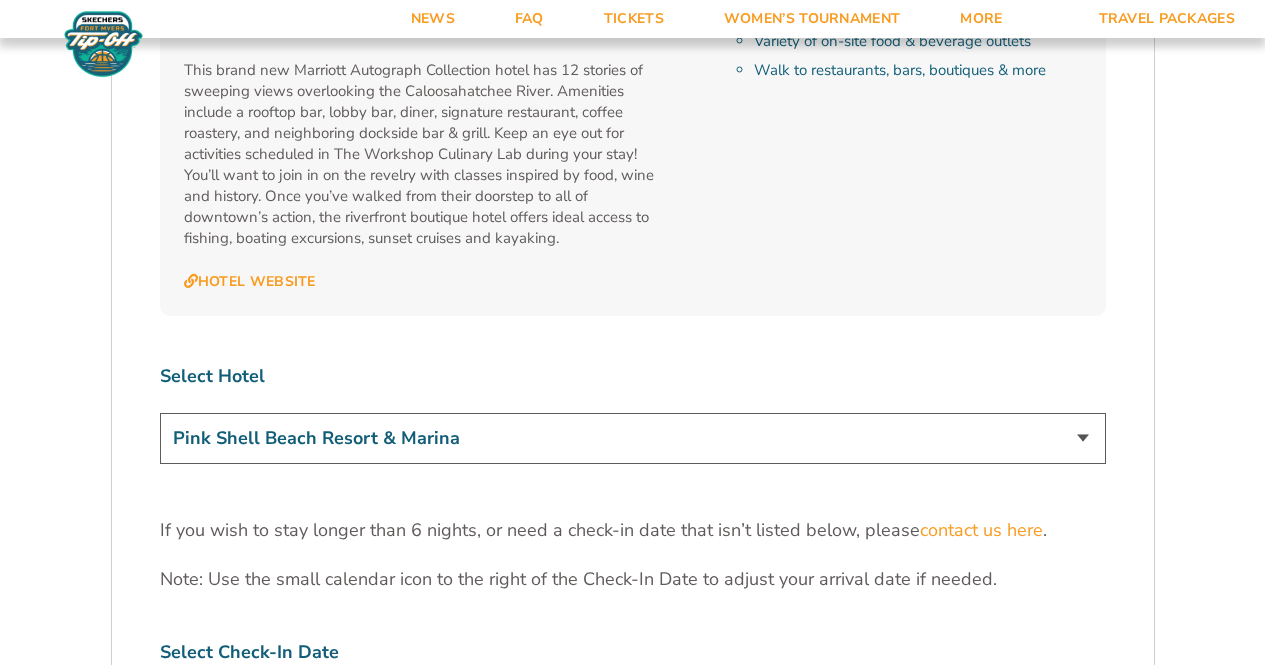 scroll, scrollTop: 5900, scrollLeft: 0, axis: vertical 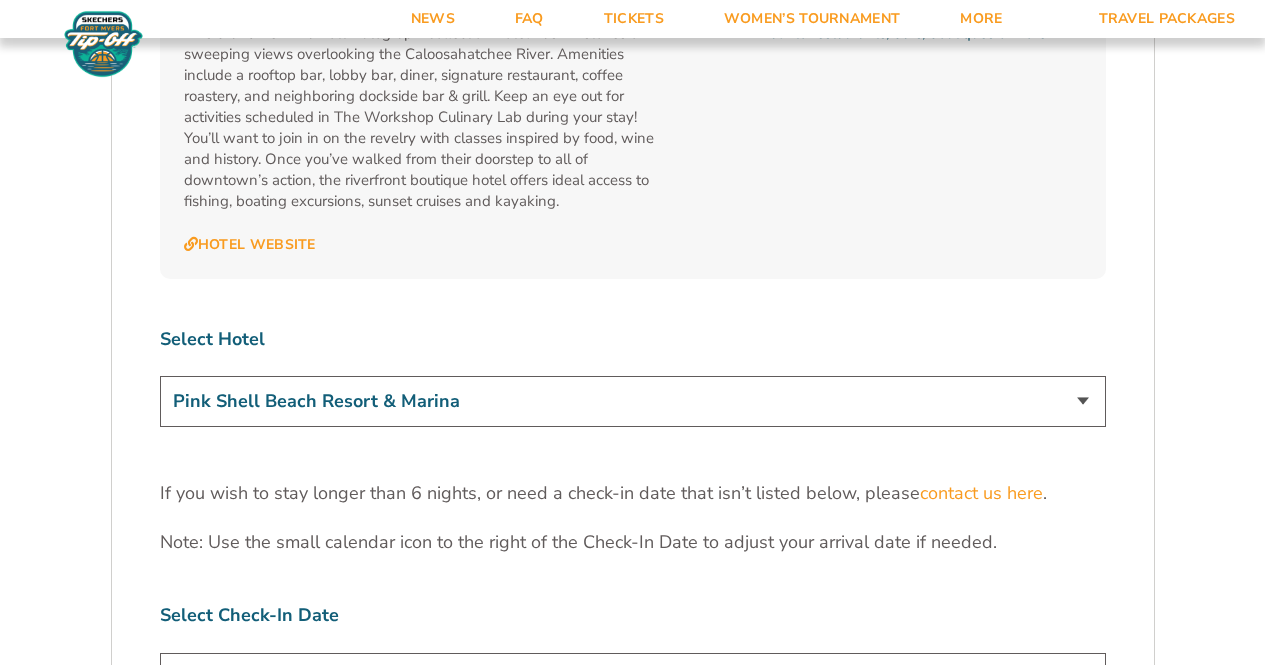 click on "Marriott Sanibel Harbour Resort & Spa Margaritaville Beach Resort Pink Shell Beach Resort & Marina Luminary Hotel & Co., Autograph Collection" at bounding box center [633, 401] 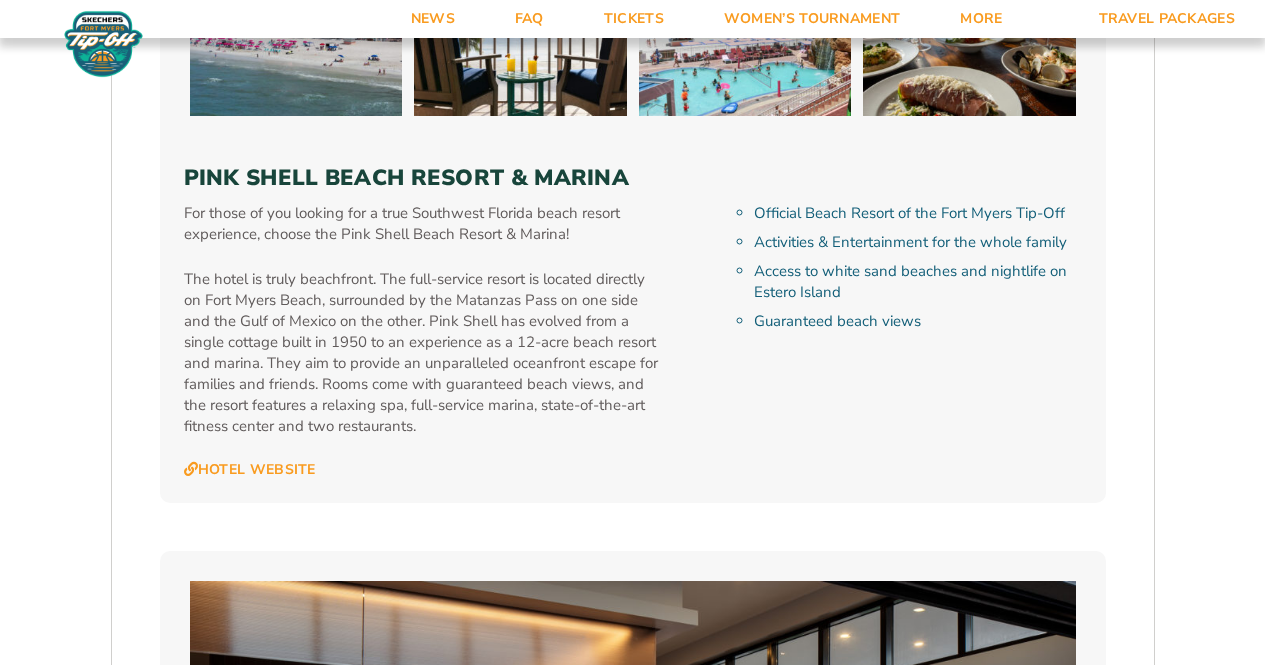 scroll, scrollTop: 4300, scrollLeft: 0, axis: vertical 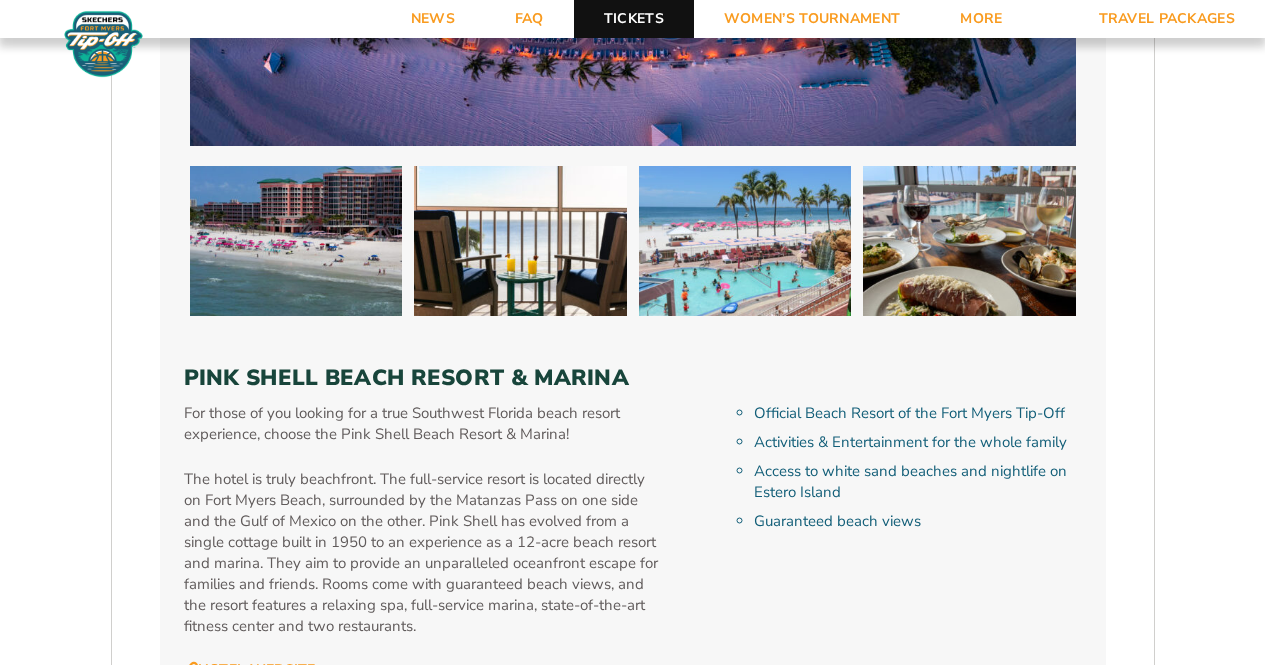 click on "Tickets" at bounding box center [634, 19] 